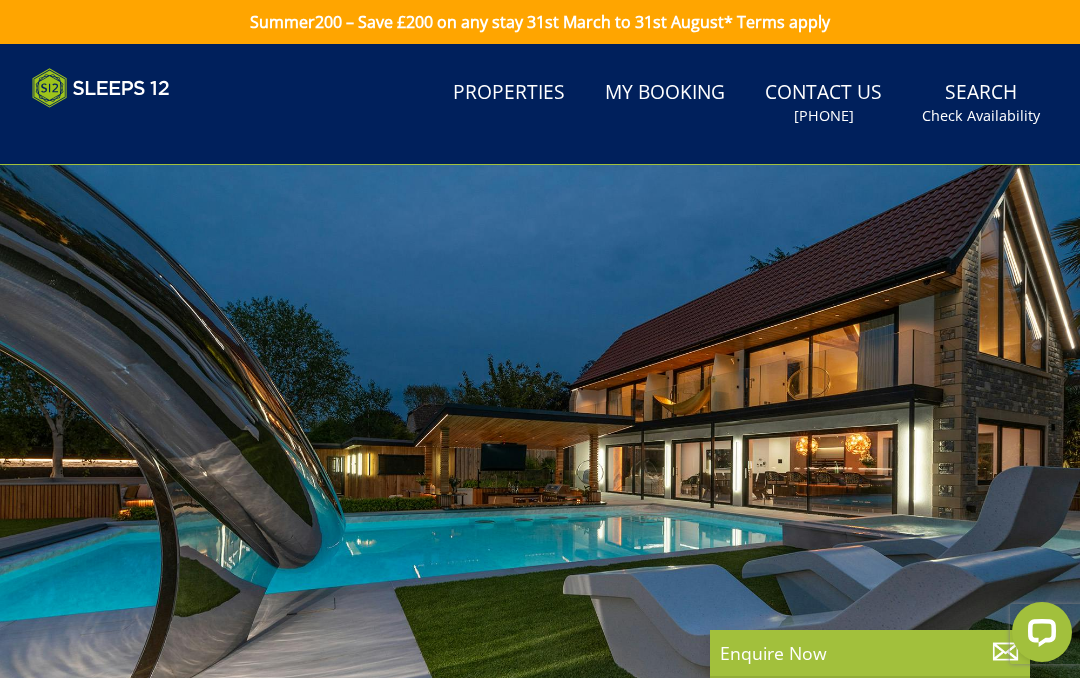 scroll, scrollTop: 0, scrollLeft: 0, axis: both 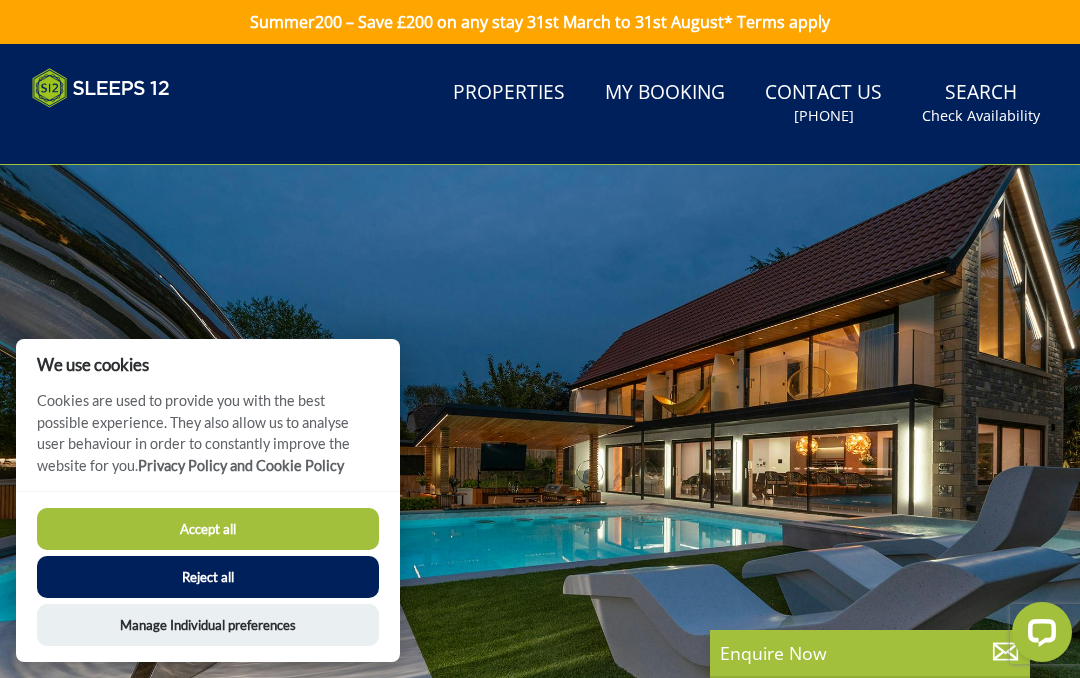 click on "Reject all" at bounding box center [208, 577] 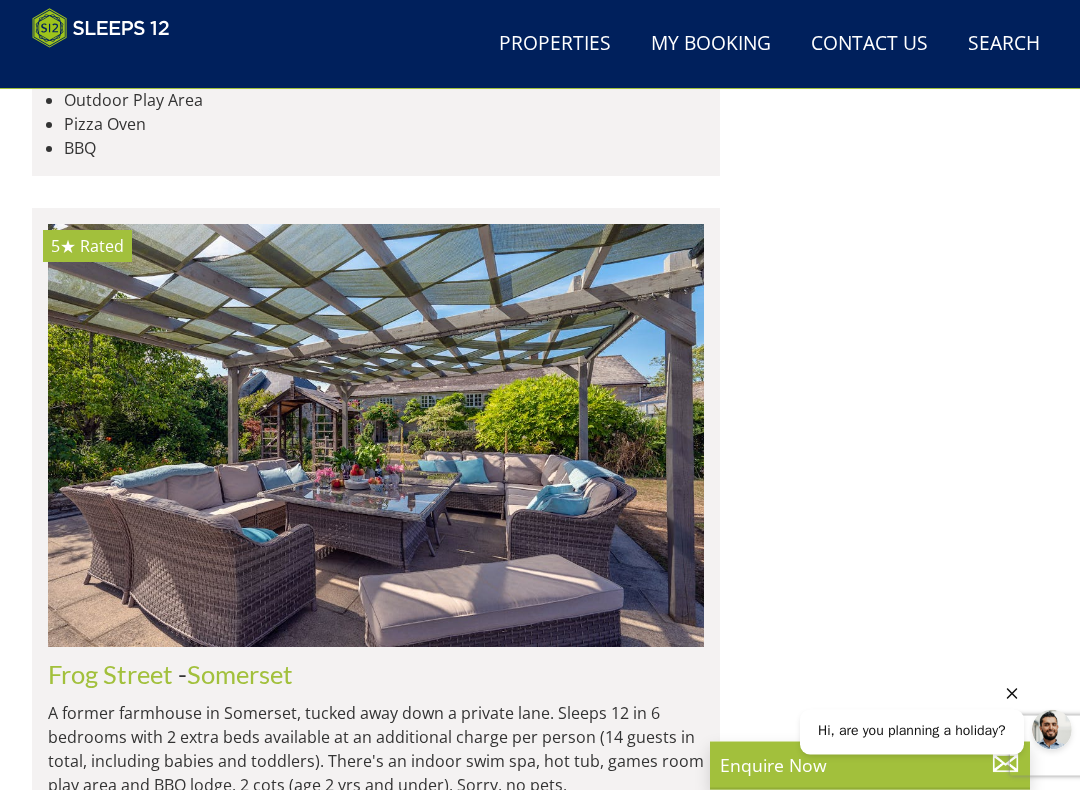 scroll, scrollTop: 12508, scrollLeft: 0, axis: vertical 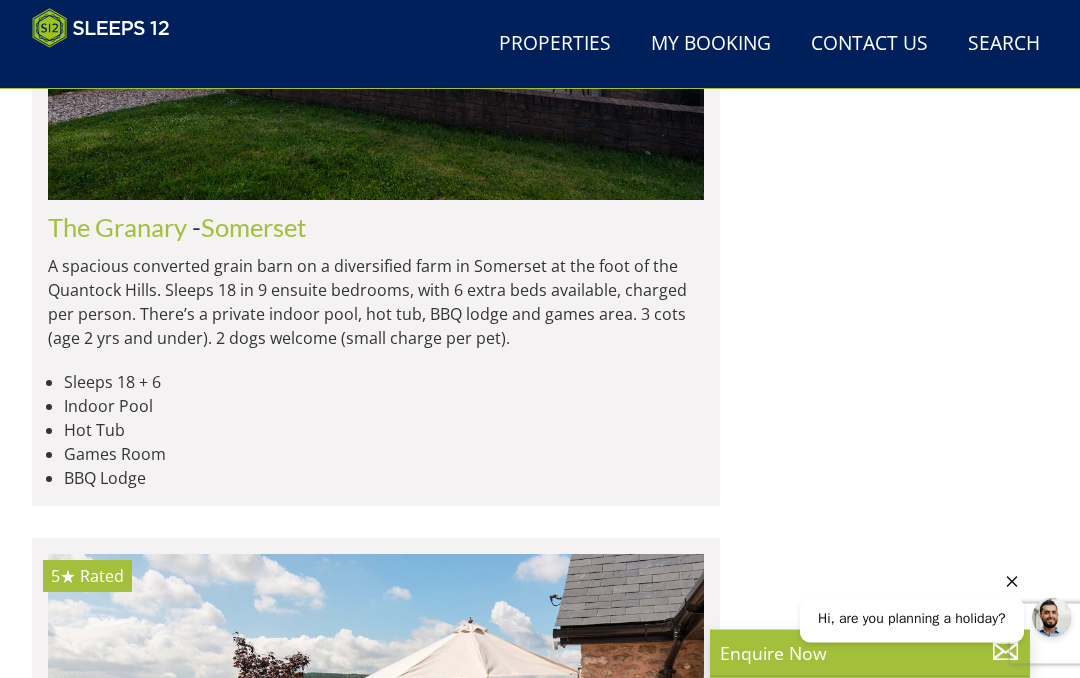 click on "Search  Check Availability" at bounding box center [1004, 44] 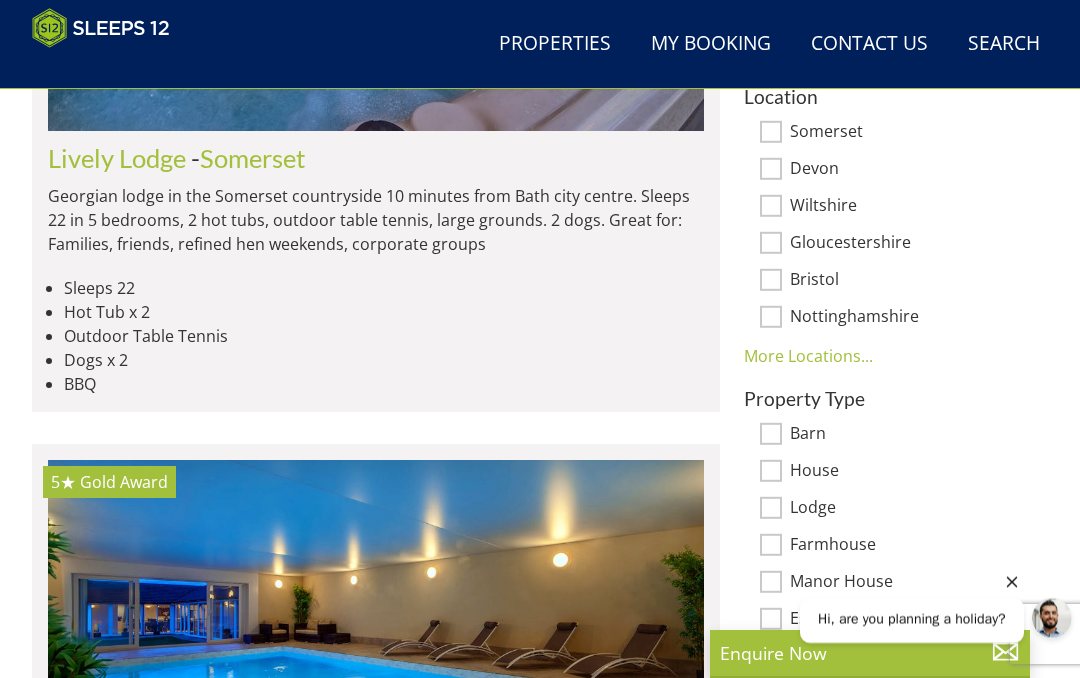 scroll, scrollTop: 0, scrollLeft: 0, axis: both 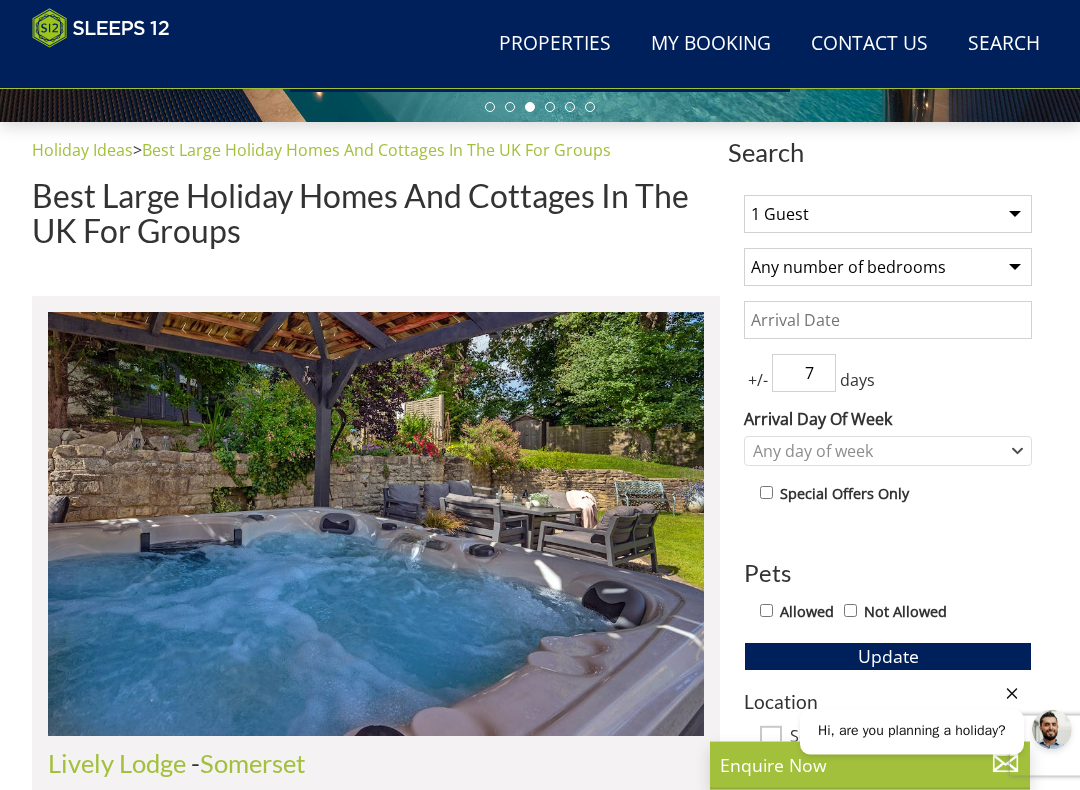 click on "1 Guest
2 Guests
3 Guests
4 Guests
5 Guests
6 Guests
7 Guests
8 Guests
9 Guests
10 Guests
11 Guests
12 Guests
13 Guests
14 Guests
15 Guests
16 Guests
17 Guests
18 Guests
19 Guests
20 Guests
21 Guests
22 Guests
23 Guests
24 Guests
25 Guests
26 Guests
27 Guests
28 Guests
29 Guests
30 Guests
31 Guests
32 Guests" at bounding box center [888, 215] 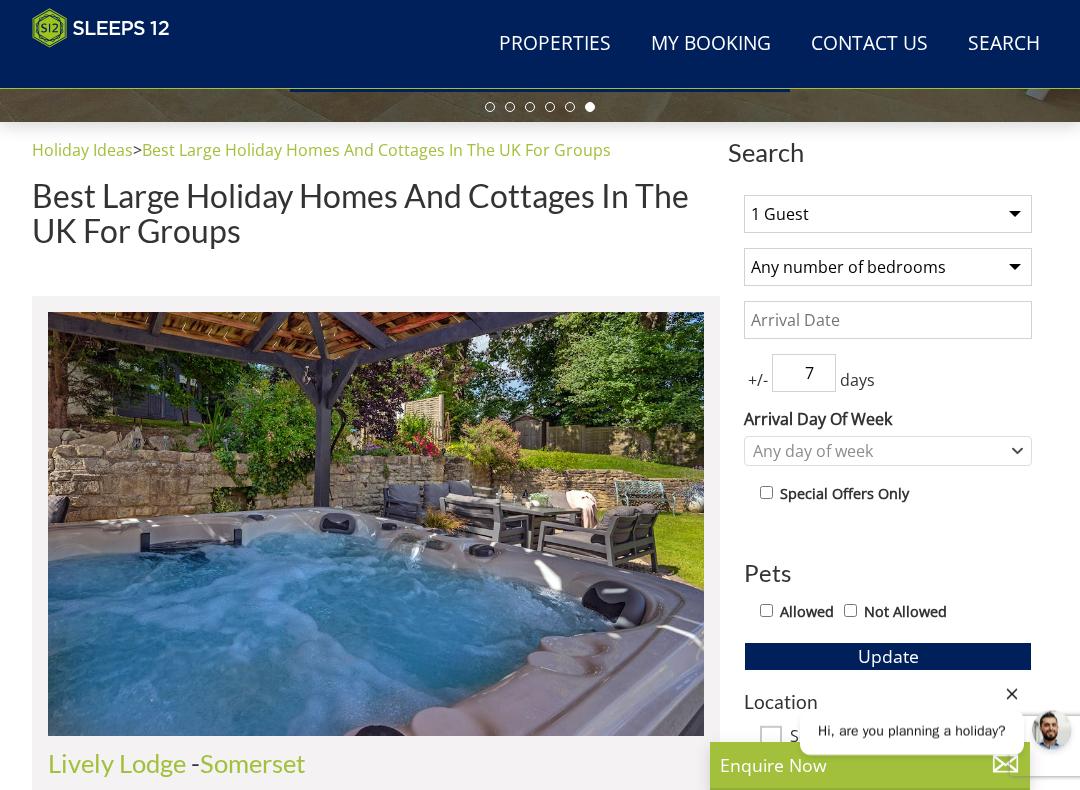 select on "10" 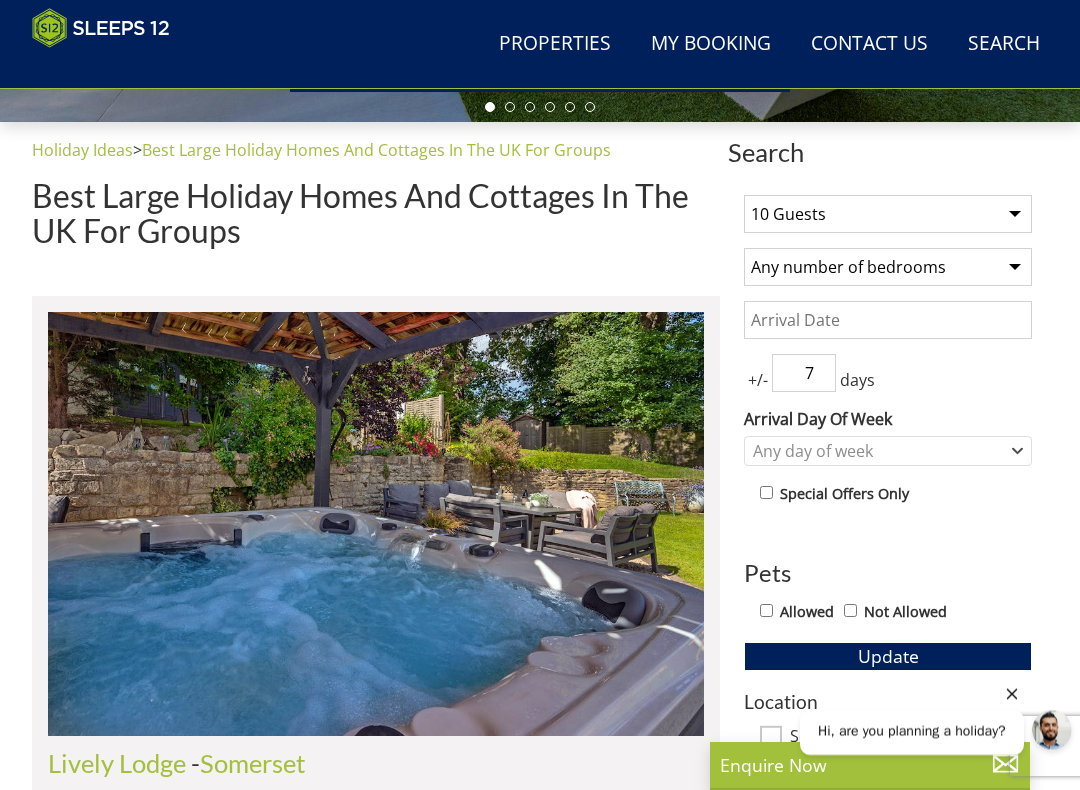 click on "+/-" at bounding box center (758, 380) 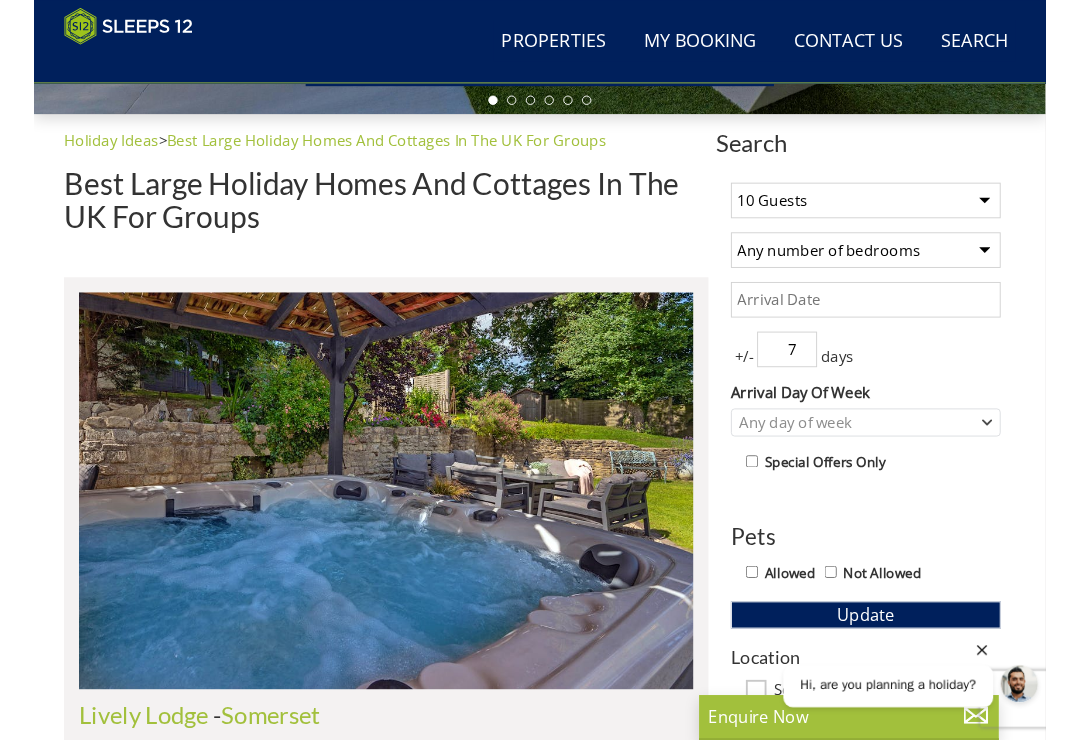 scroll, scrollTop: 615, scrollLeft: 0, axis: vertical 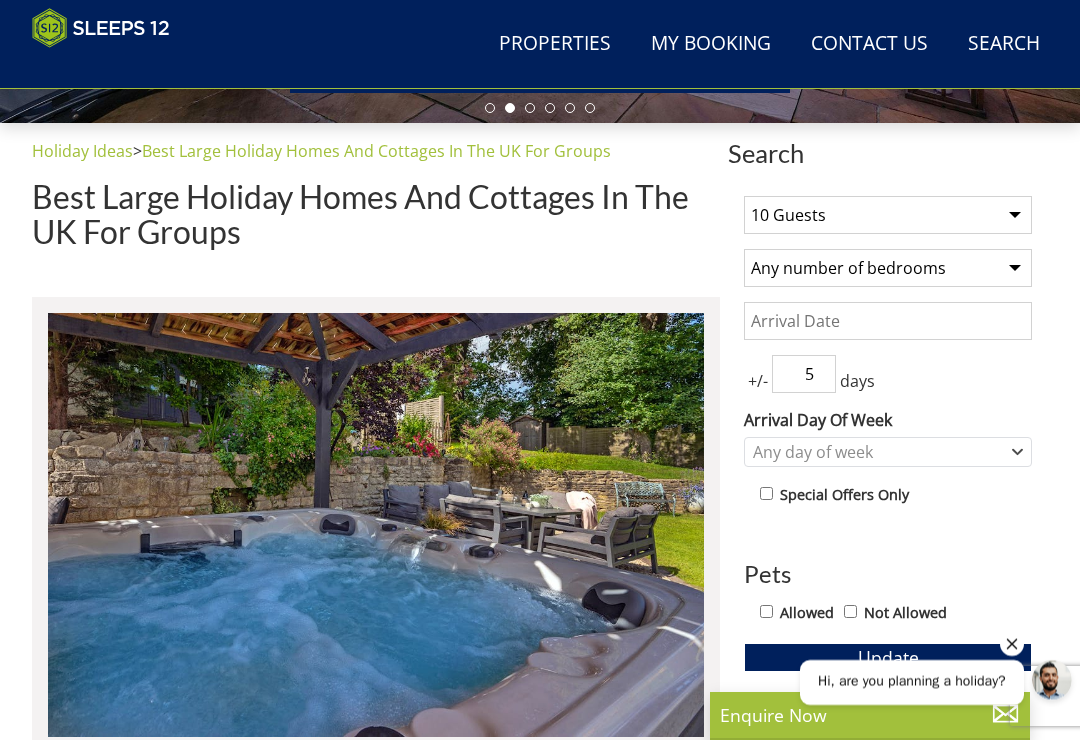 type on "5" 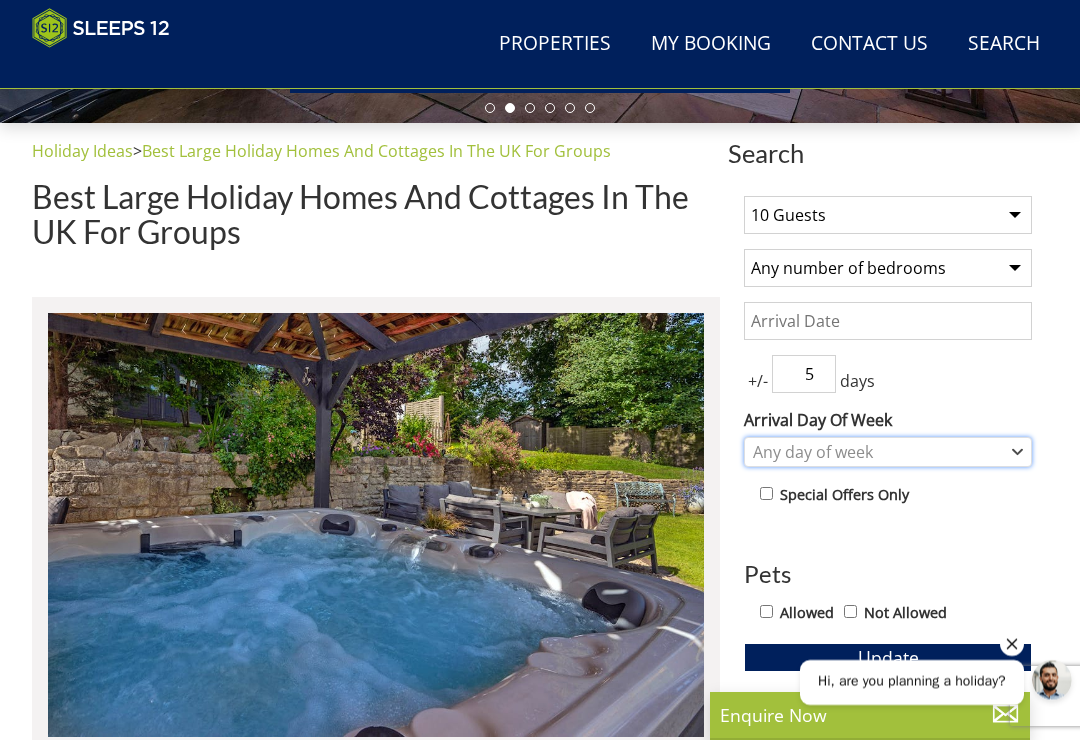 click on "Any day of week" at bounding box center [888, 452] 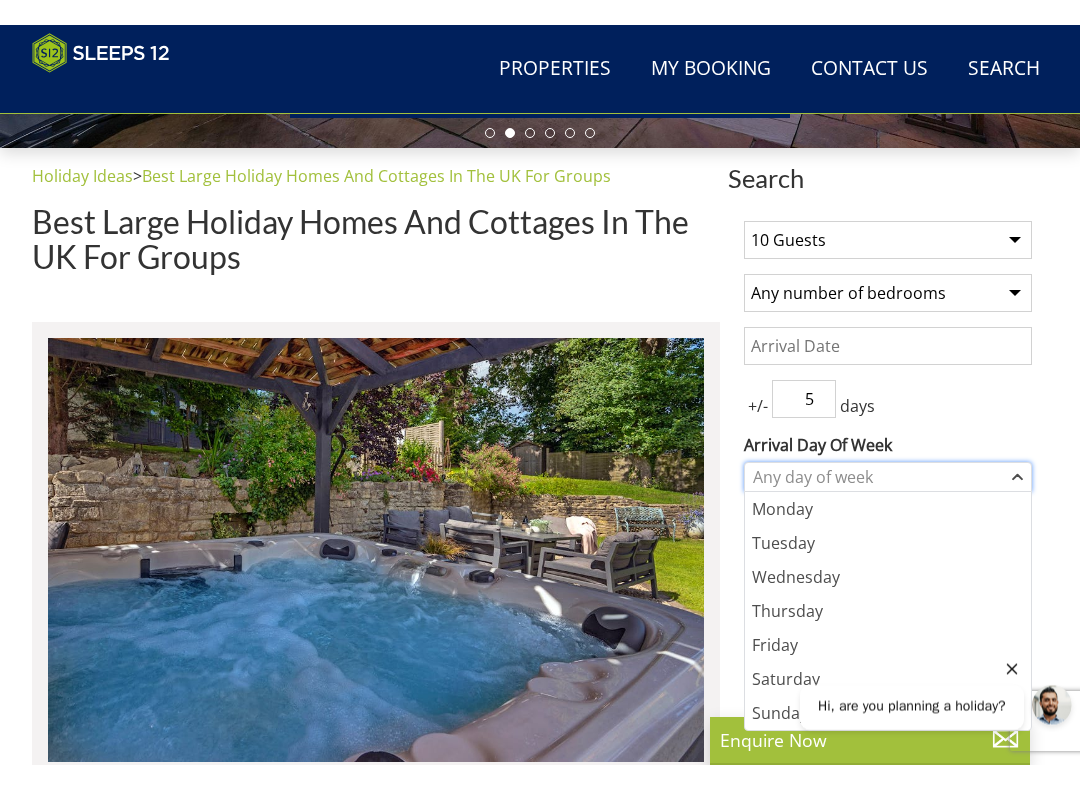 scroll, scrollTop: 616, scrollLeft: 0, axis: vertical 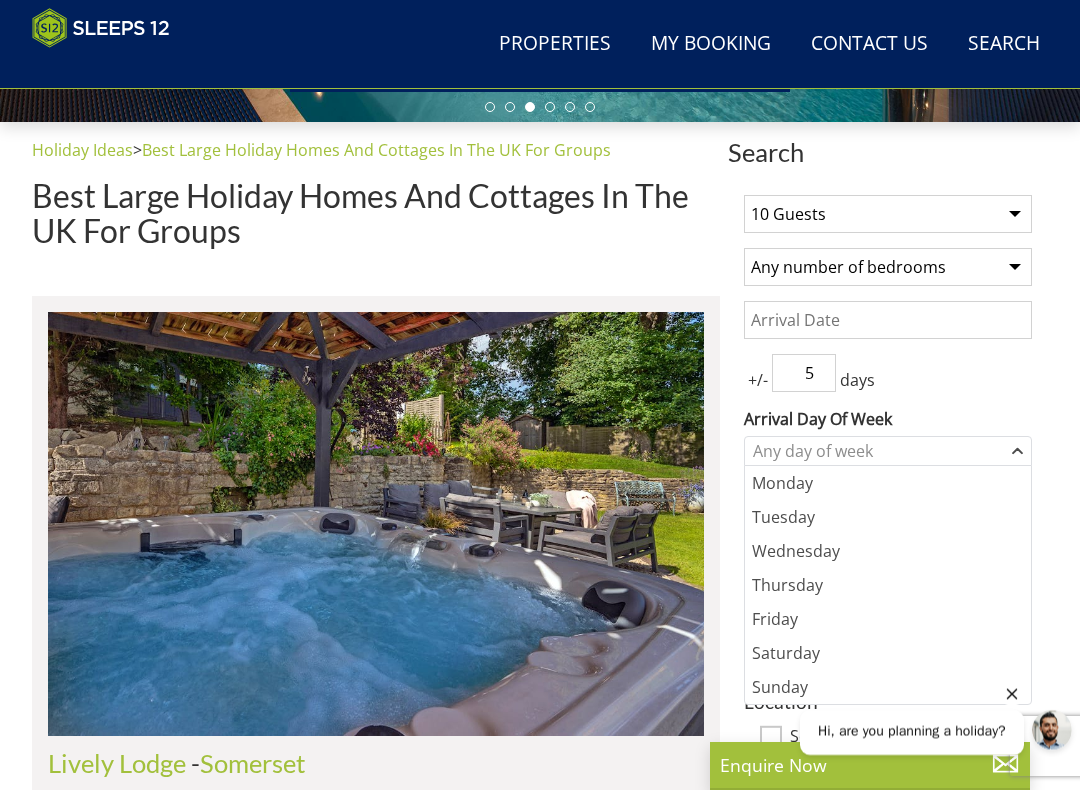 click on "1 Guest
2 Guests
3 Guests
4 Guests
5 Guests
6 Guests
7 Guests
8 Guests
9 Guests
10 Guests
11 Guests
12 Guests
13 Guests
14 Guests
15 Guests
16 Guests
17 Guests
18 Guests
19 Guests
20 Guests
21 Guests
22 Guests
23 Guests
24 Guests
25 Guests
26 Guests
27 Guests
28 Guests
29 Guests
30 Guests
31 Guests
32 Guests
Any number of bedrooms
4 Bedrooms
5 Bedrooms
6 Bedrooms
7 Bedrooms
8 Bedrooms
9 Bedrooms
10 Bedrooms
11 Bedrooms
12 Bedrooms
13 Bedrooms
14 Bedrooms
15 Bedrooms
16 Bedrooms
+/-
5
days
Arrival Day Of Week
Monday
Tuesday
Wednesday
Thursday
Friday" at bounding box center (888, 724) 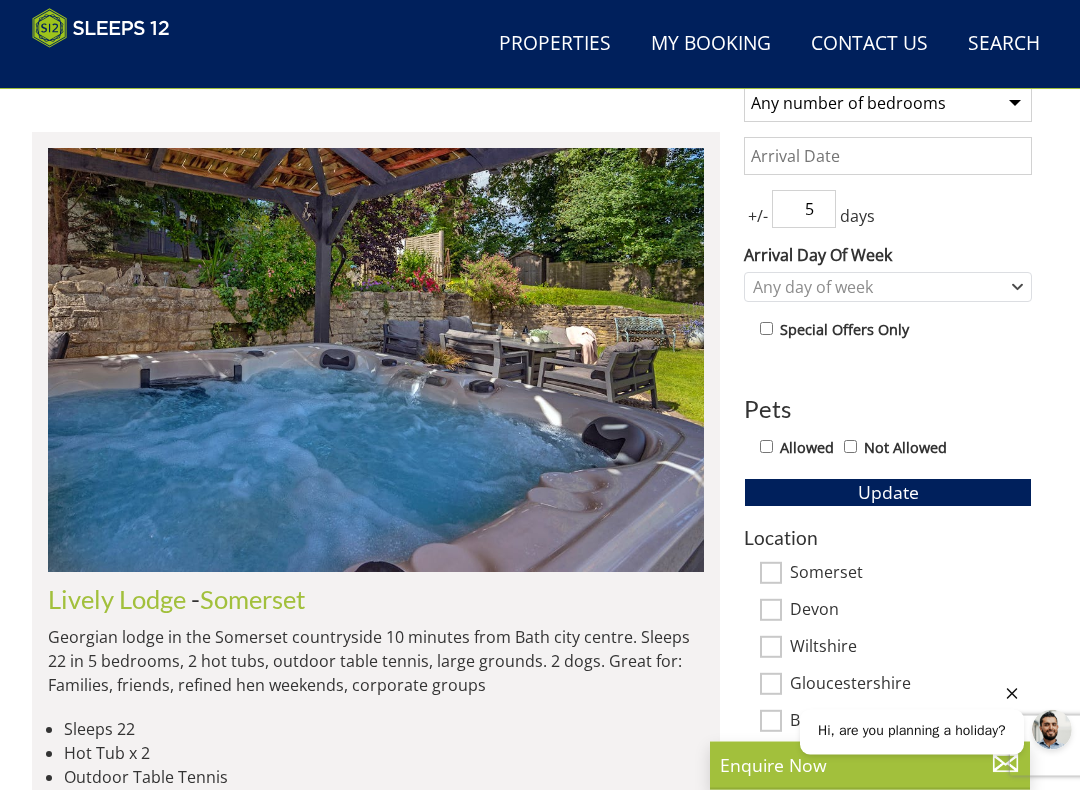 scroll, scrollTop: 790, scrollLeft: 0, axis: vertical 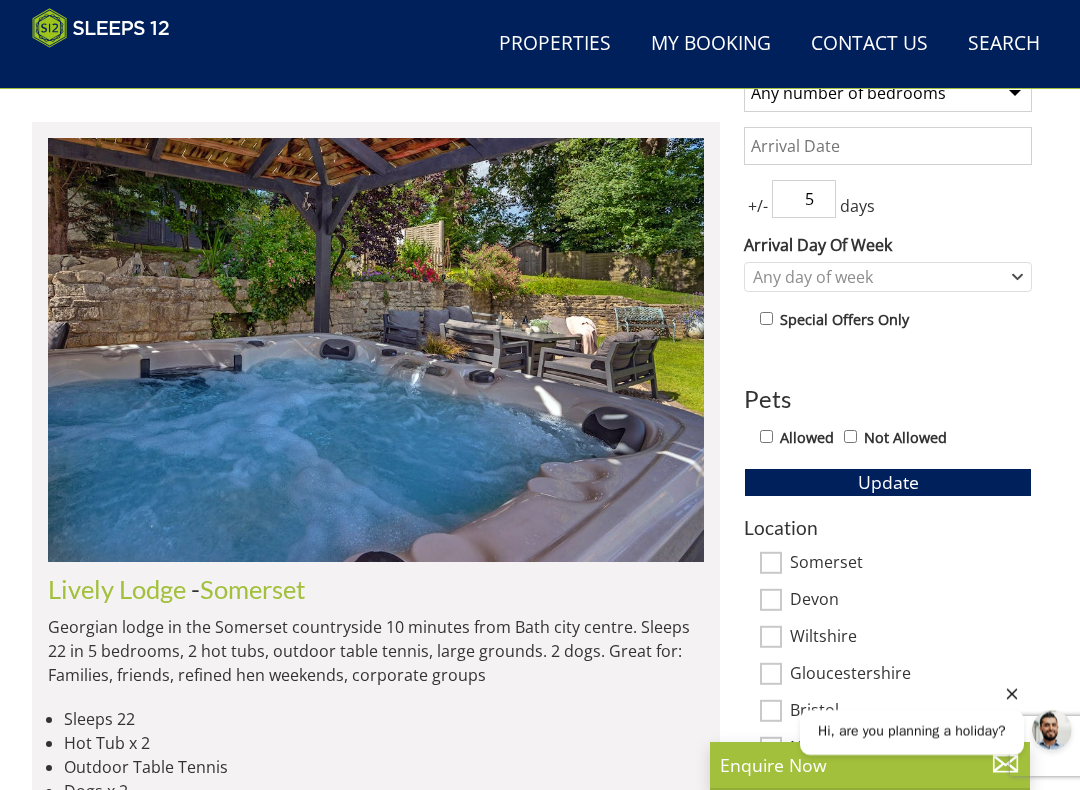 click on "Allowed" at bounding box center (766, 436) 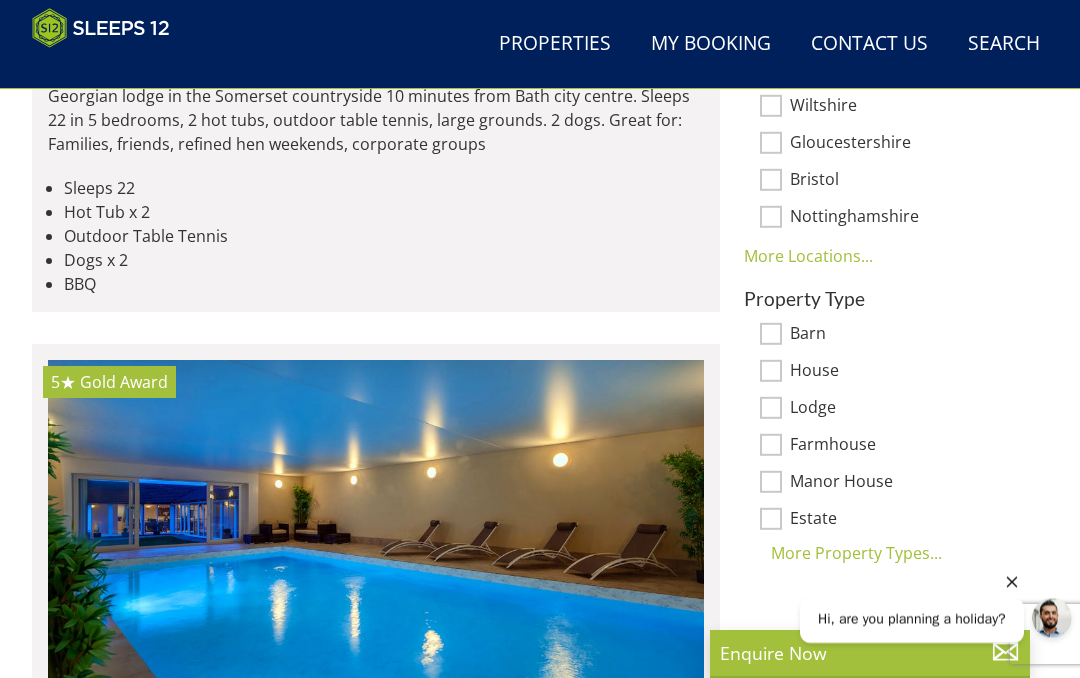 scroll, scrollTop: 1320, scrollLeft: 0, axis: vertical 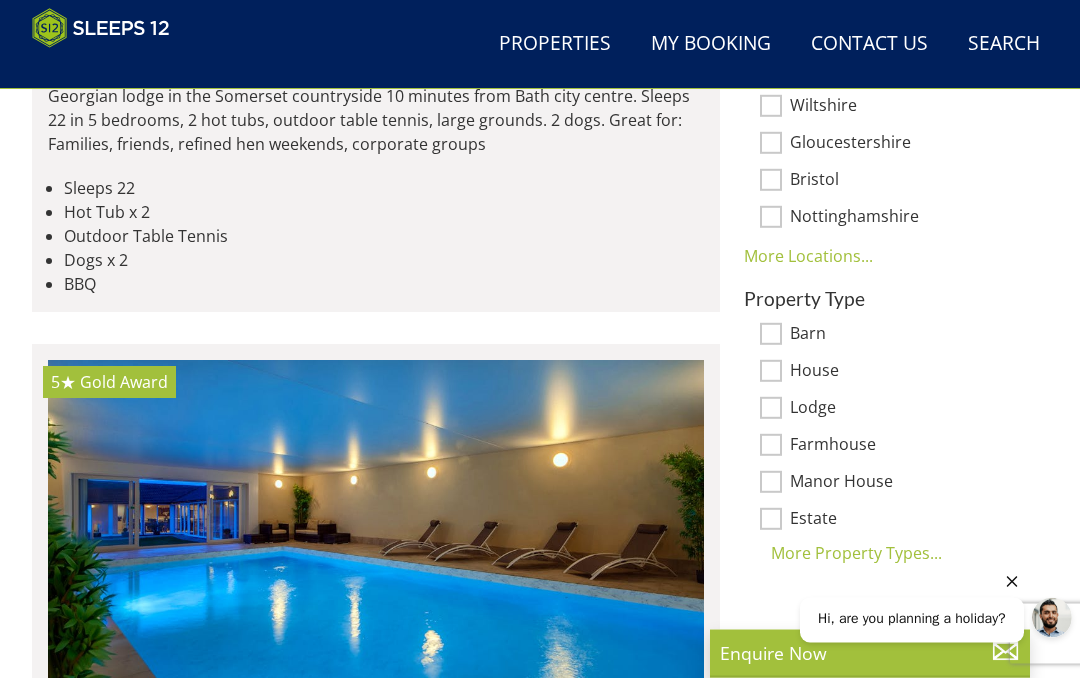 click on "More Property Types..." at bounding box center (888, 554) 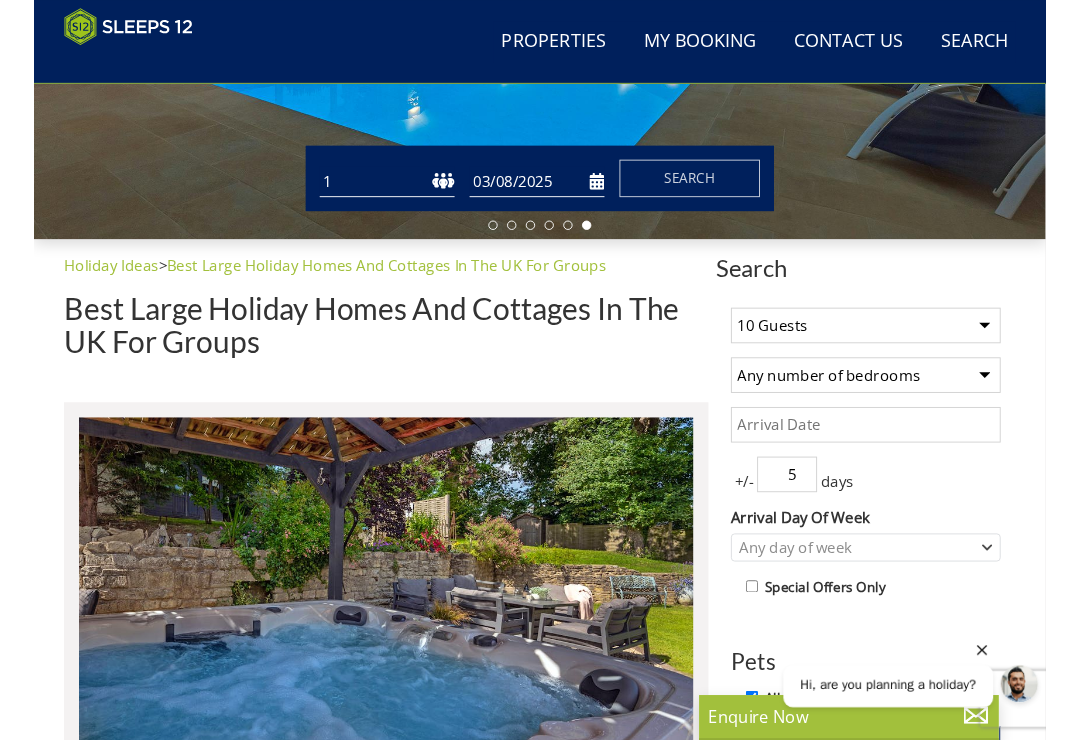 scroll, scrollTop: 501, scrollLeft: 0, axis: vertical 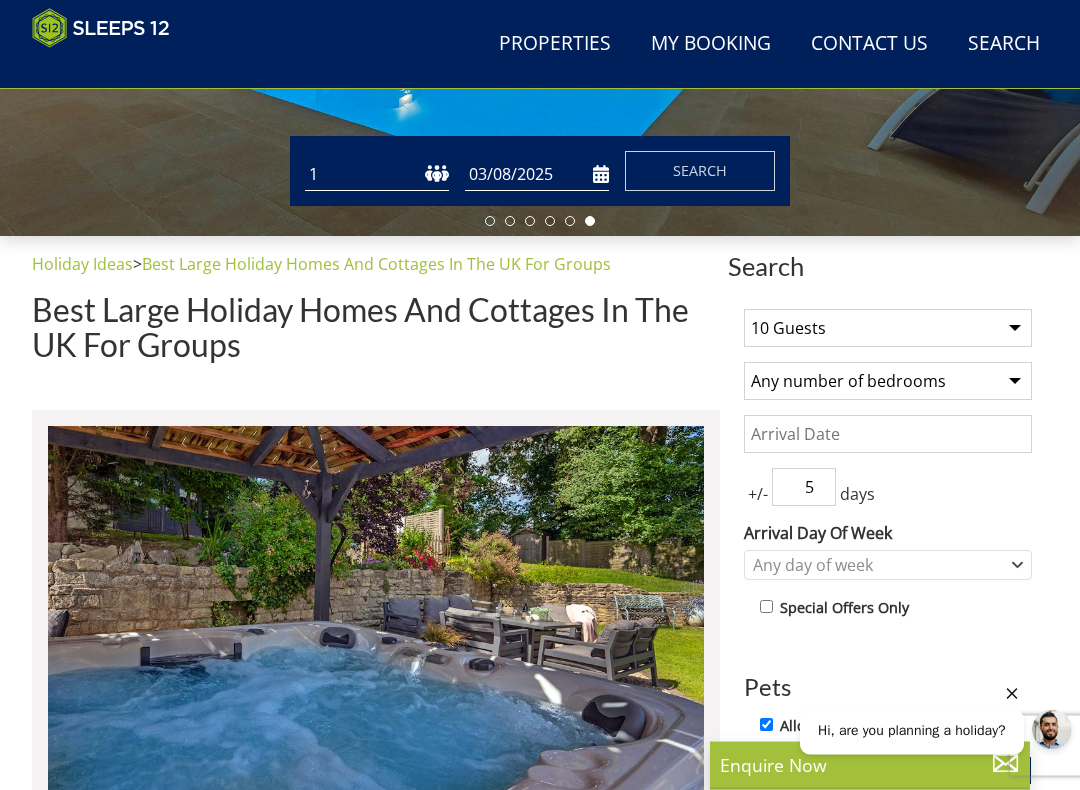 click on "Date" at bounding box center (888, 435) 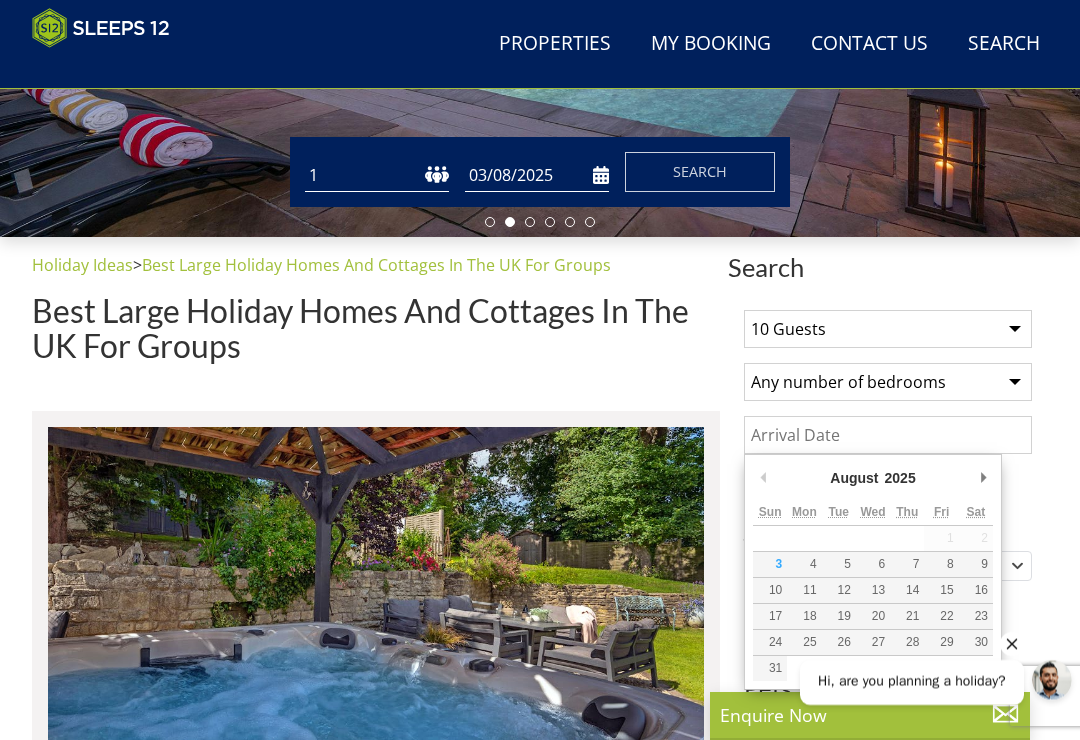 type on "18/08/2025" 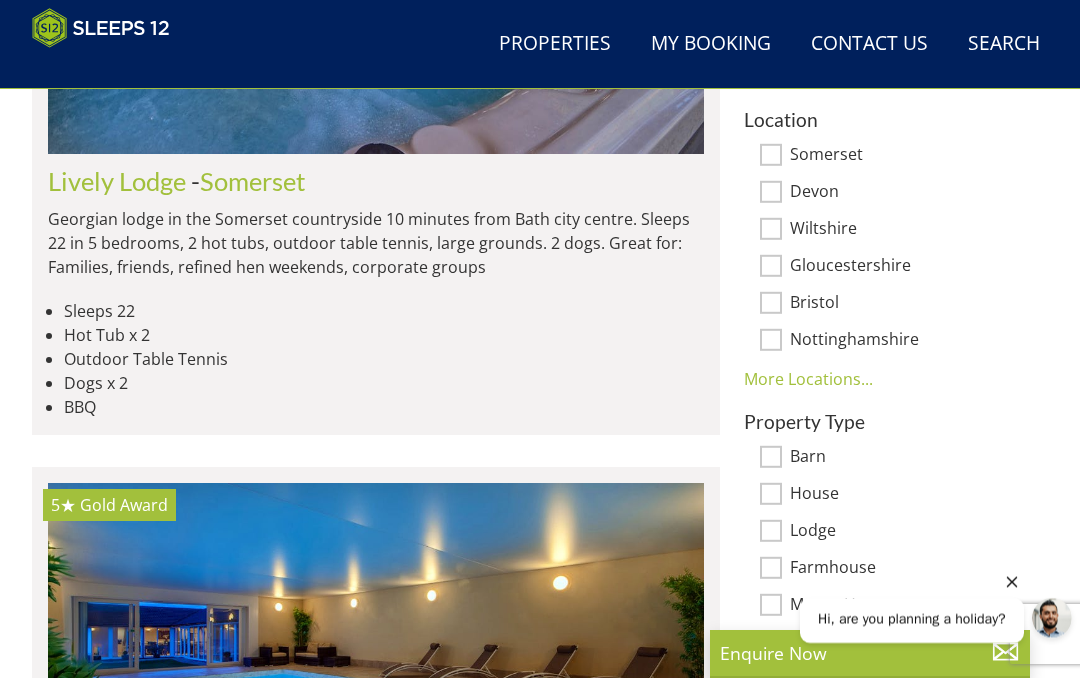 scroll, scrollTop: 1196, scrollLeft: 0, axis: vertical 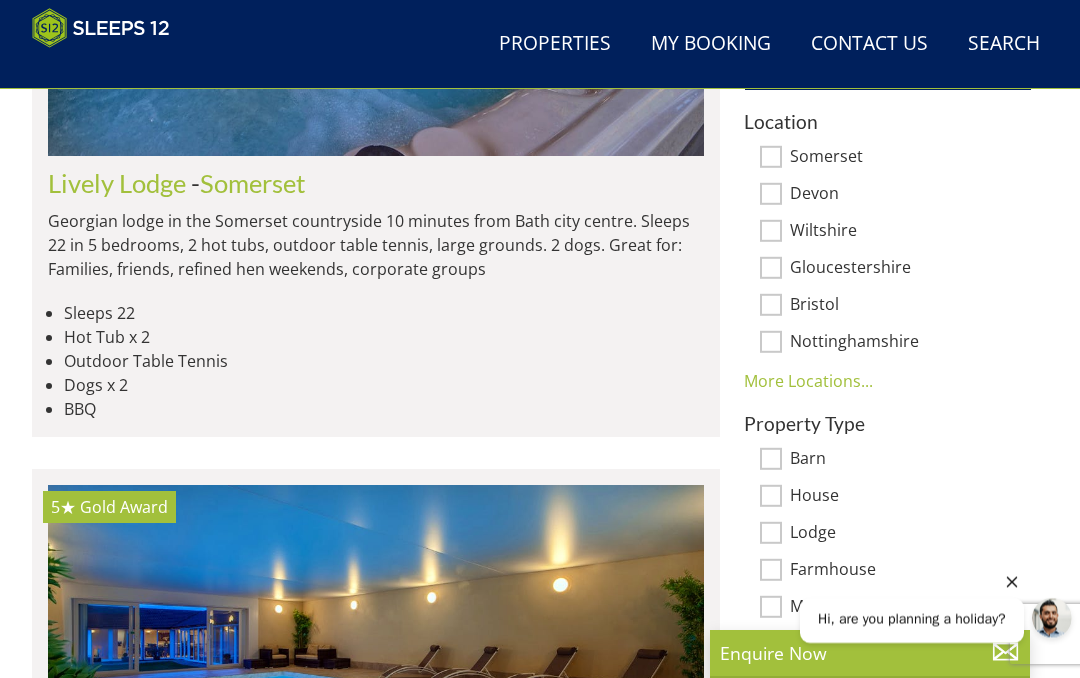 click 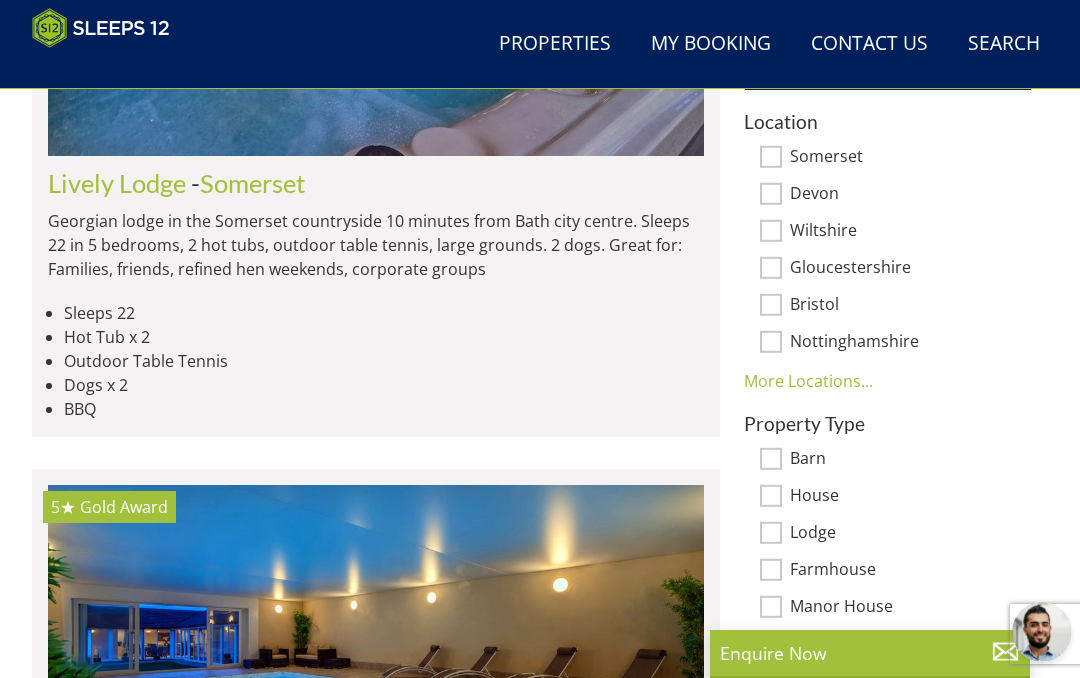 click on "Enquire Now" at bounding box center [870, 653] 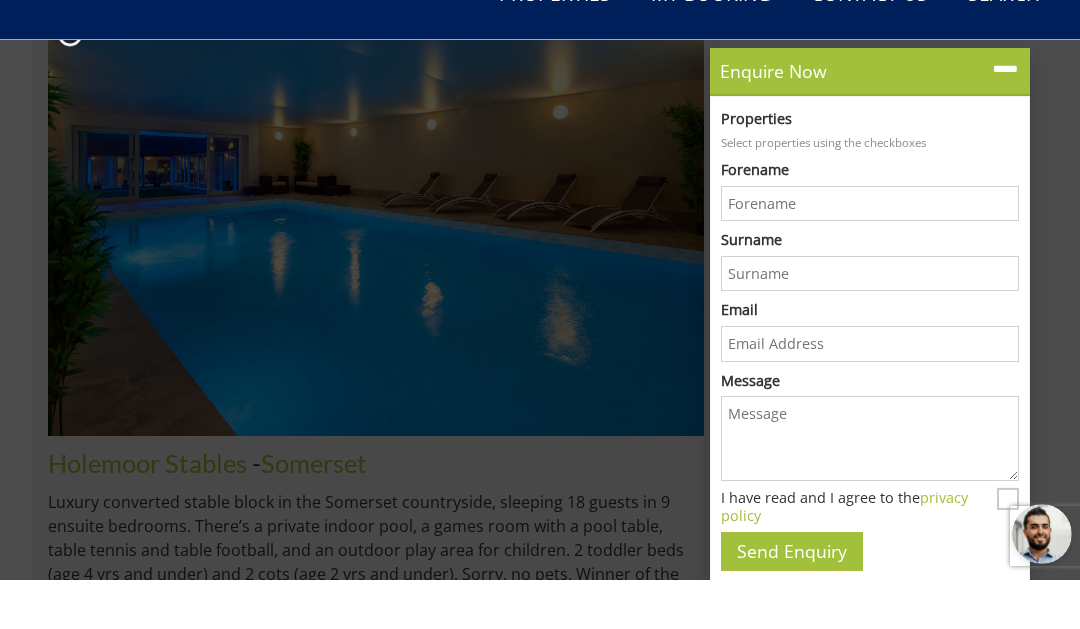 scroll, scrollTop: 1669, scrollLeft: 0, axis: vertical 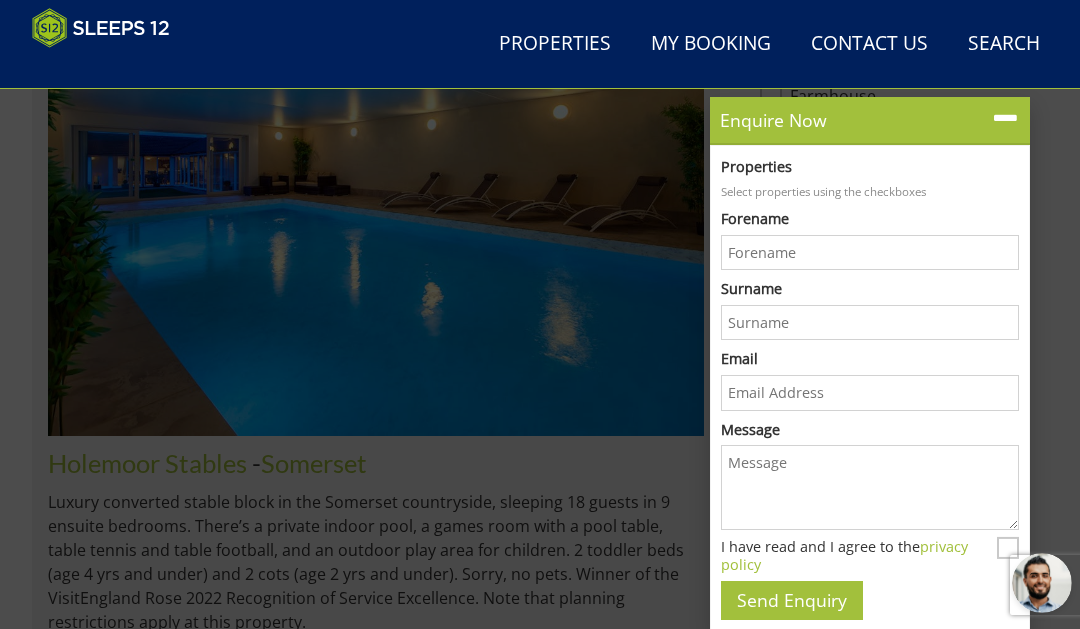 click on "Search
Search
1 Guest
2 Guests
3 Guests
4 Guests
5 Guests
6 Guests
7 Guests
8 Guests
9 Guests
10 Guests
11 Guests
12 Guests
13 Guests
14 Guests
15 Guests
16 Guests
17 Guests
18 Guests
19 Guests
20 Guests
21 Guests
22 Guests
23 Guests
24 Guests
25 Guests
26 Guests
27 Guests
28 Guests
29 Guests
30 Guests
31 Guests
32 Guests
Any number of bedrooms
4 Bedrooms
5 Bedrooms
6 Bedrooms
7 Bedrooms
8 Bedrooms
9 Bedrooms
10 Bedrooms
11 Bedrooms
12 Bedrooms
13 Bedrooms
14 Bedrooms
15 Bedrooms
16 Bedrooms
[DATE]
+/-
5
days" at bounding box center (540, 6835) 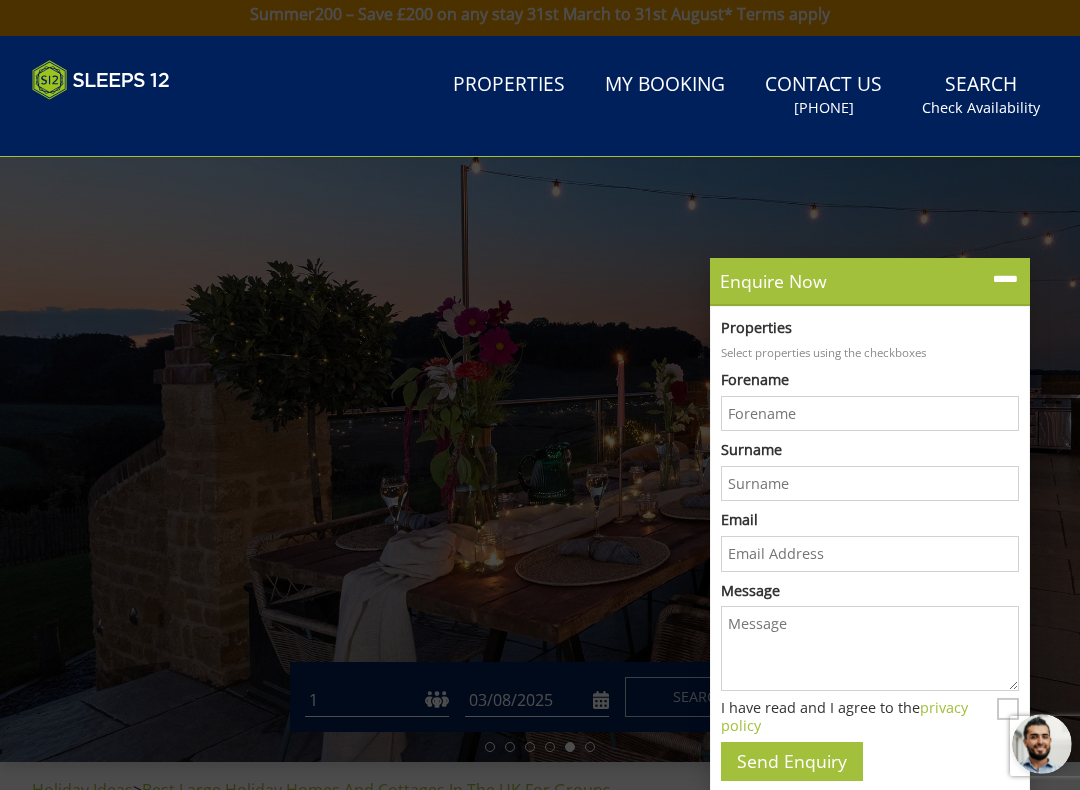 scroll, scrollTop: 10, scrollLeft: 0, axis: vertical 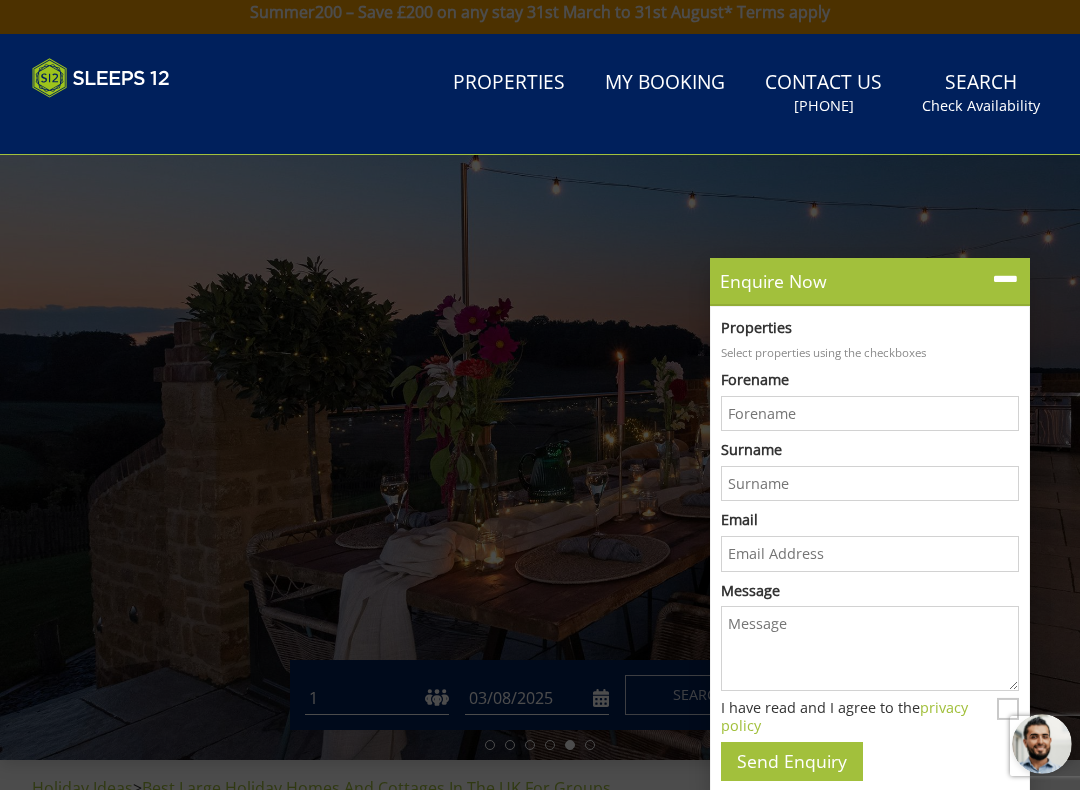 click at bounding box center (540, 457) 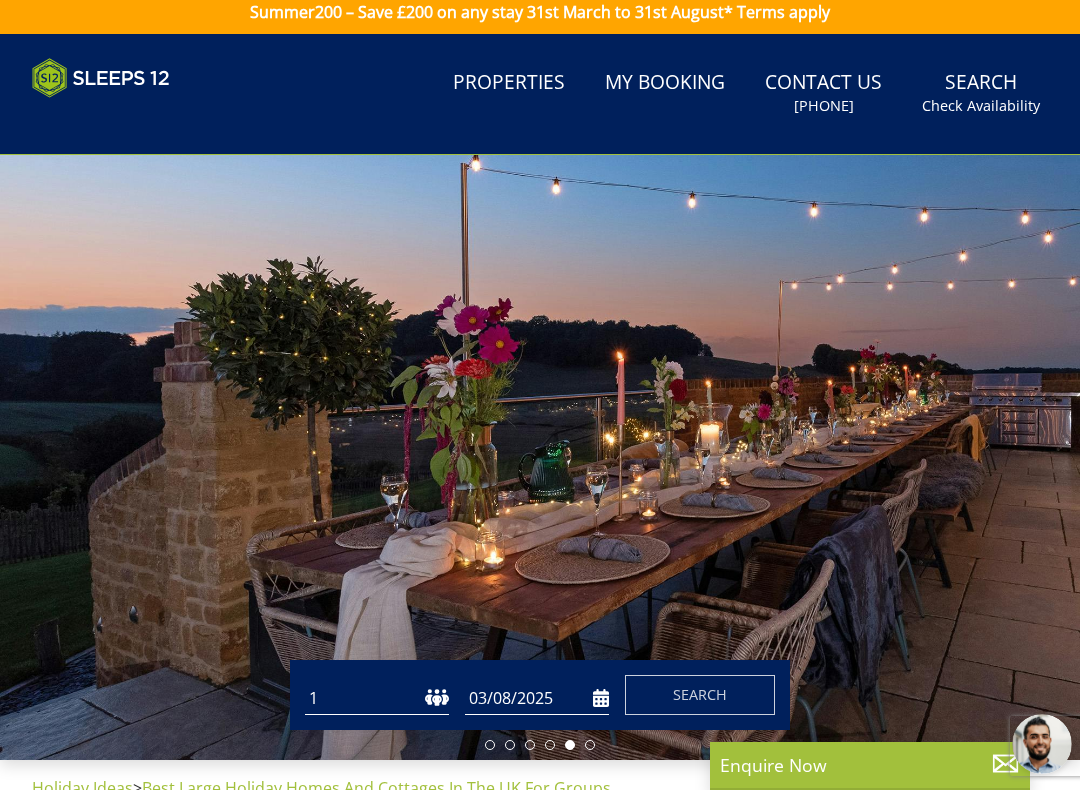 click at bounding box center [540, 457] 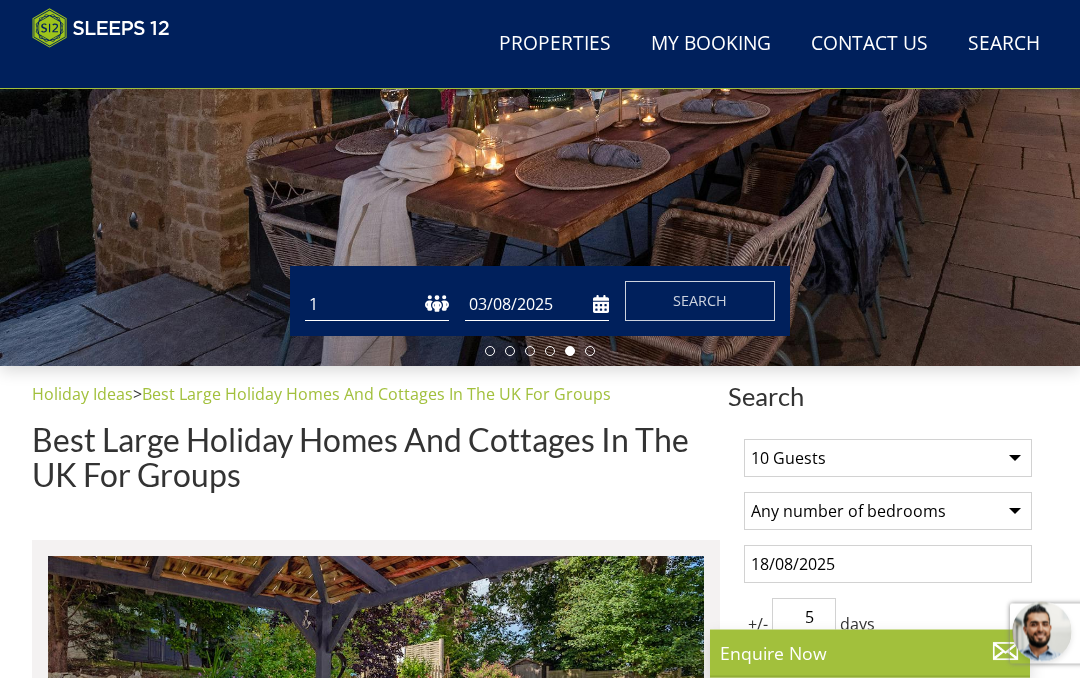scroll, scrollTop: 359, scrollLeft: 0, axis: vertical 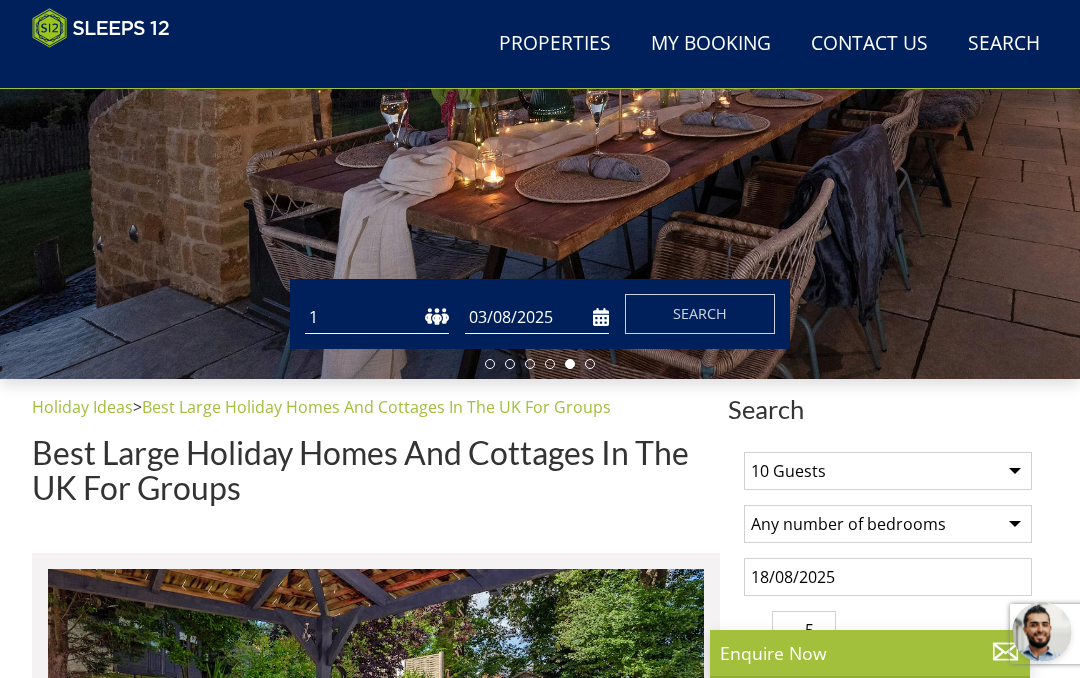 click on "1
2
3
4
5
6
7
8
9
10
11
12
13
14
15
16
17
18
19
20
21
22
23
24
25
26
27
28
29
30
31
32" at bounding box center [377, 317] 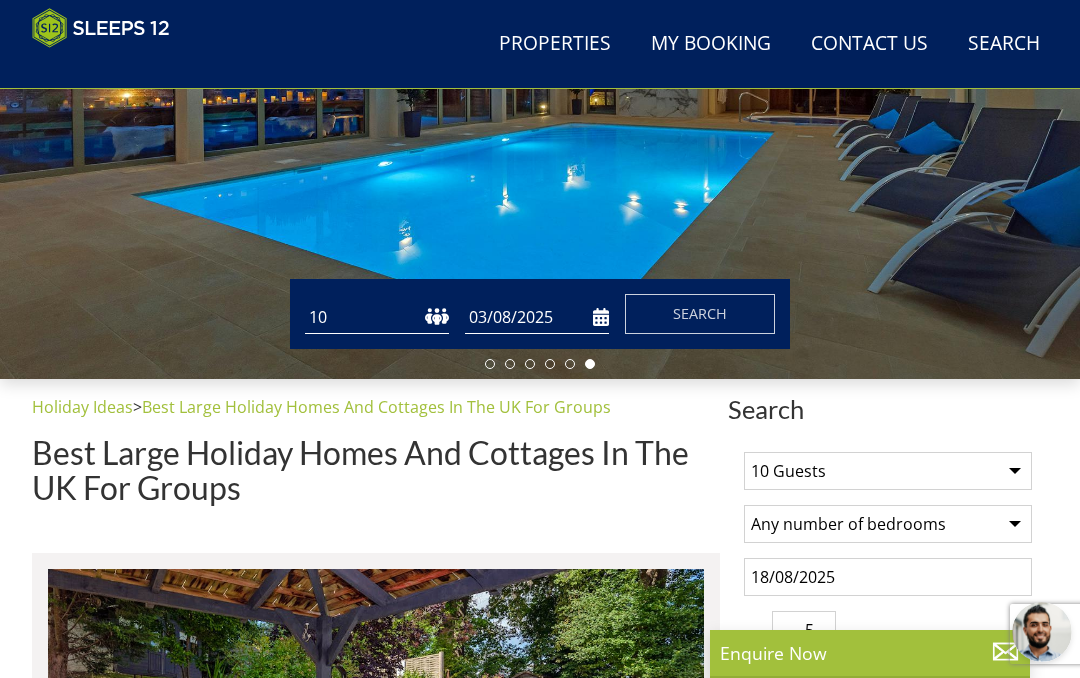 click on "03/08/2025" at bounding box center (537, 317) 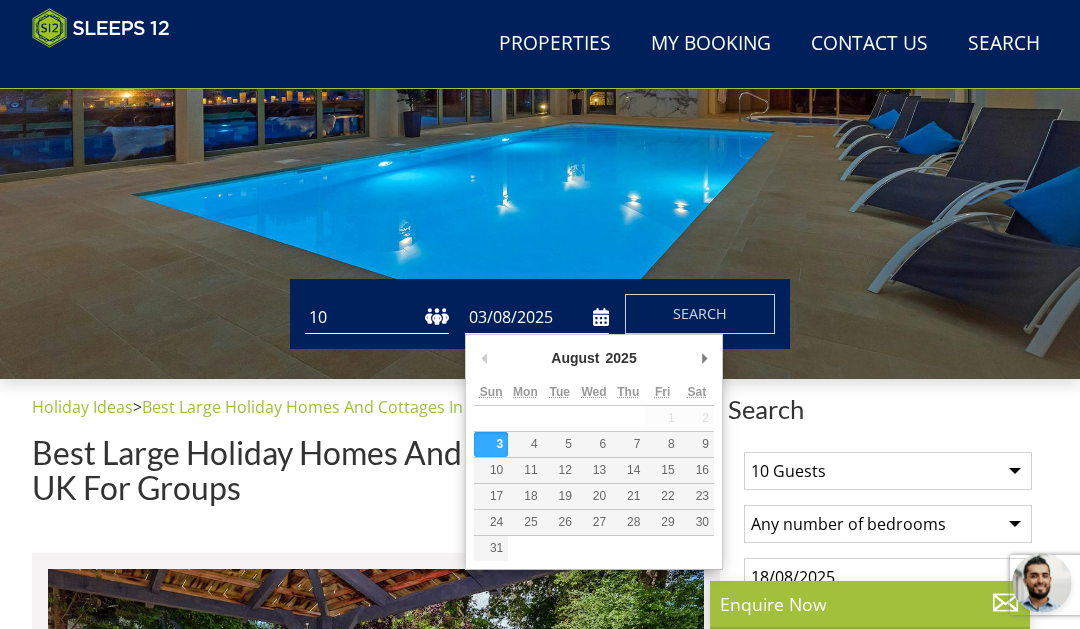 type on "18/08/2025" 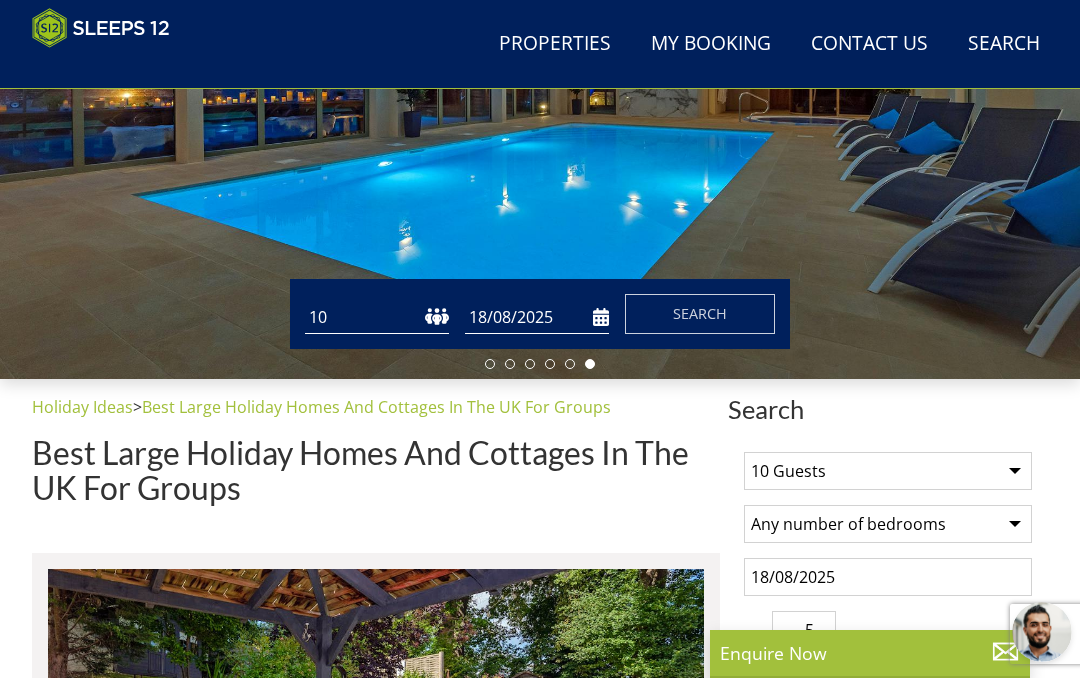 click on "18/08/2025" at bounding box center (537, 317) 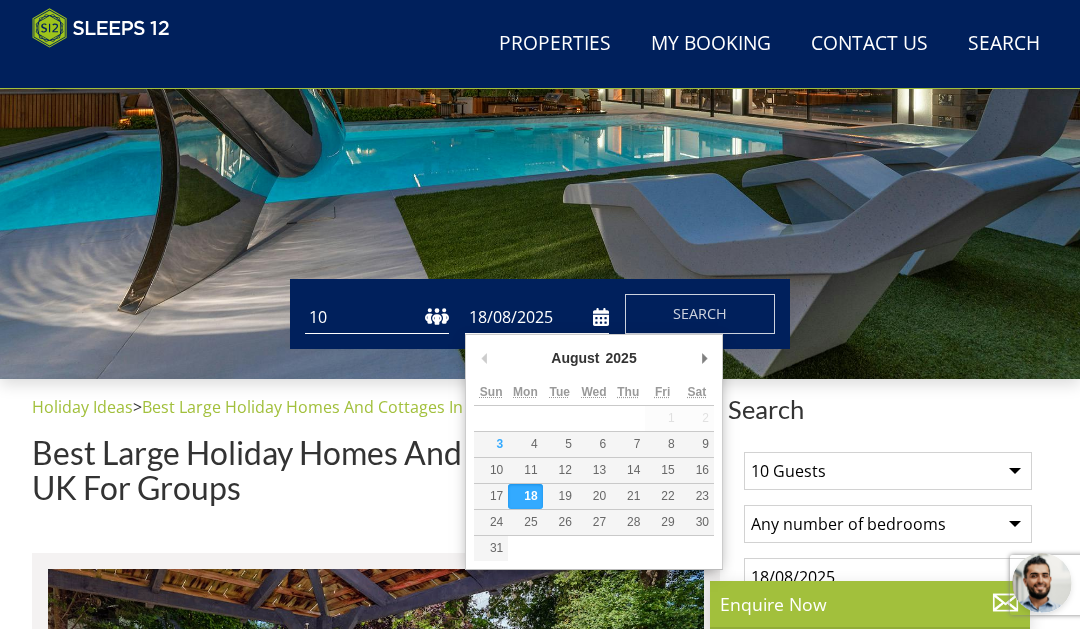 click on "Search" at bounding box center [700, 313] 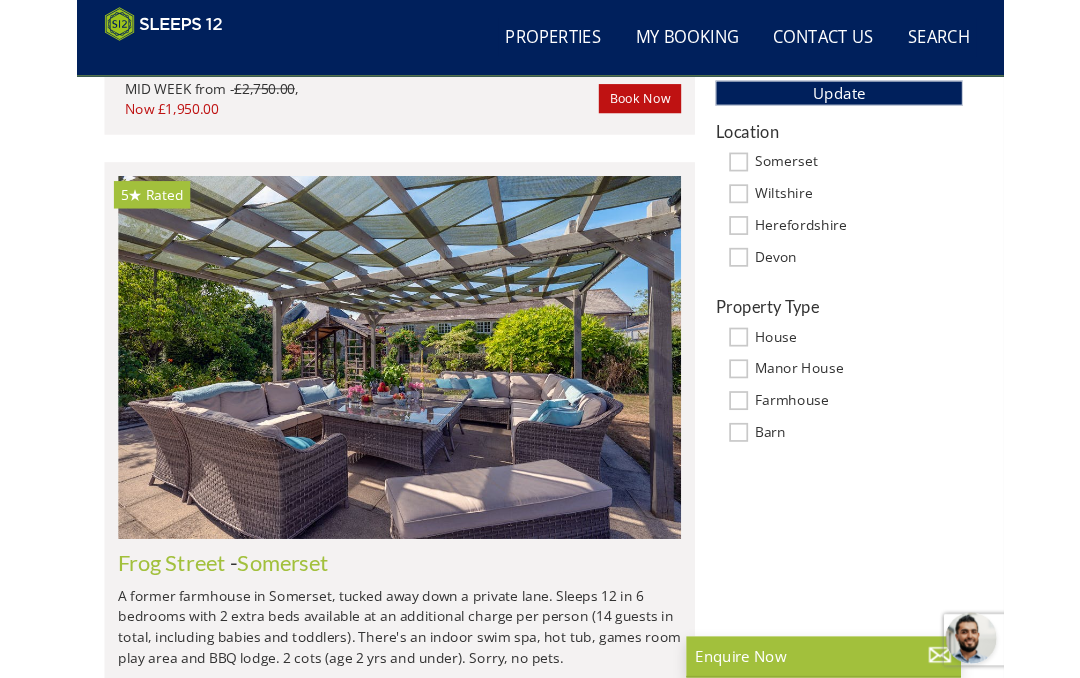 scroll, scrollTop: 1163, scrollLeft: 0, axis: vertical 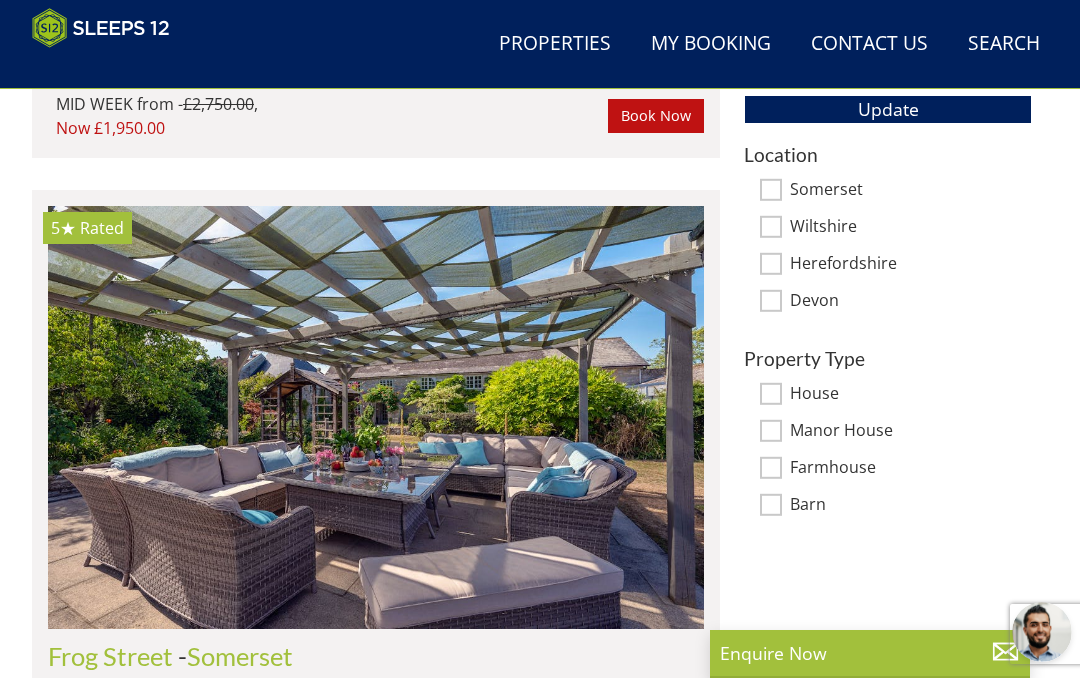 click on "MID WEEK from -  £2,750.00 ,  Now £1,950.00" at bounding box center (332, 116) 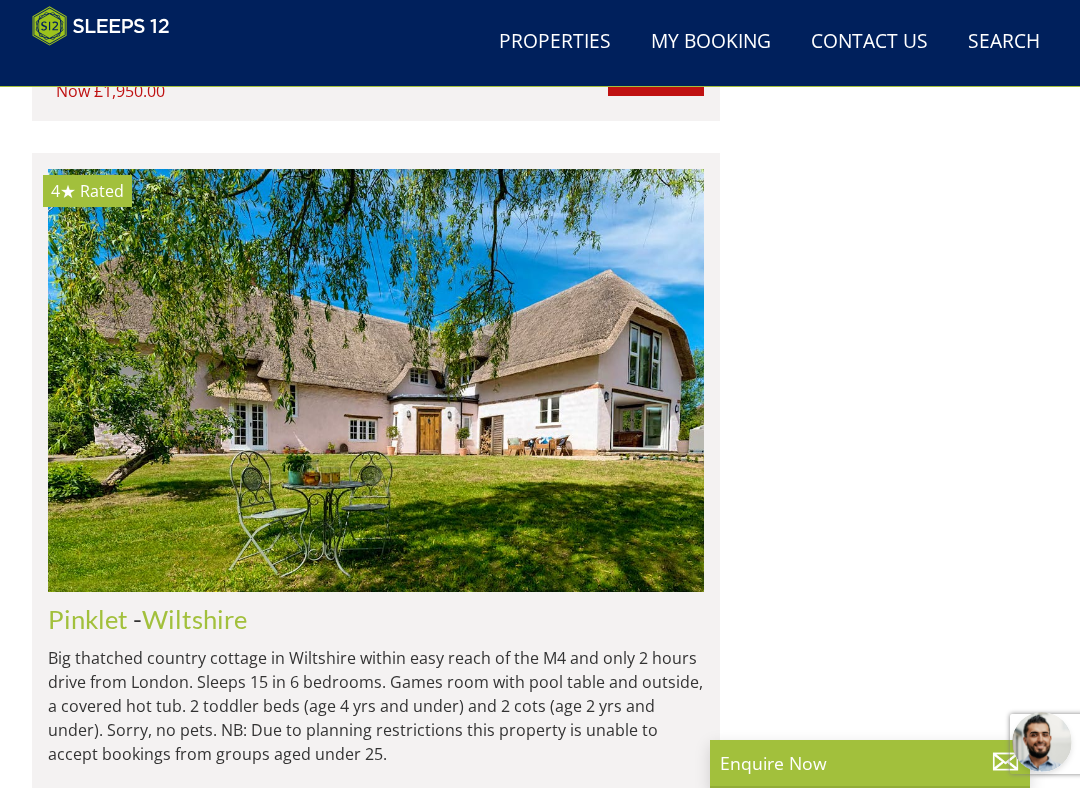 scroll, scrollTop: 4386, scrollLeft: 0, axis: vertical 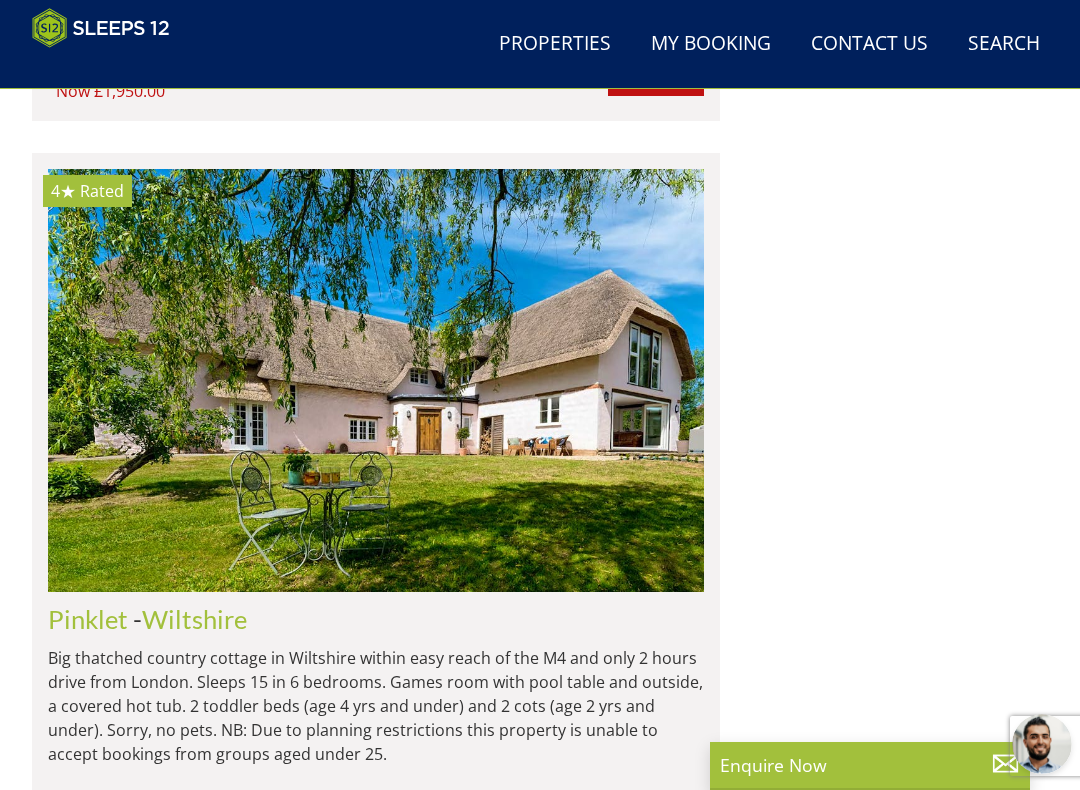 click at bounding box center [376, -323] 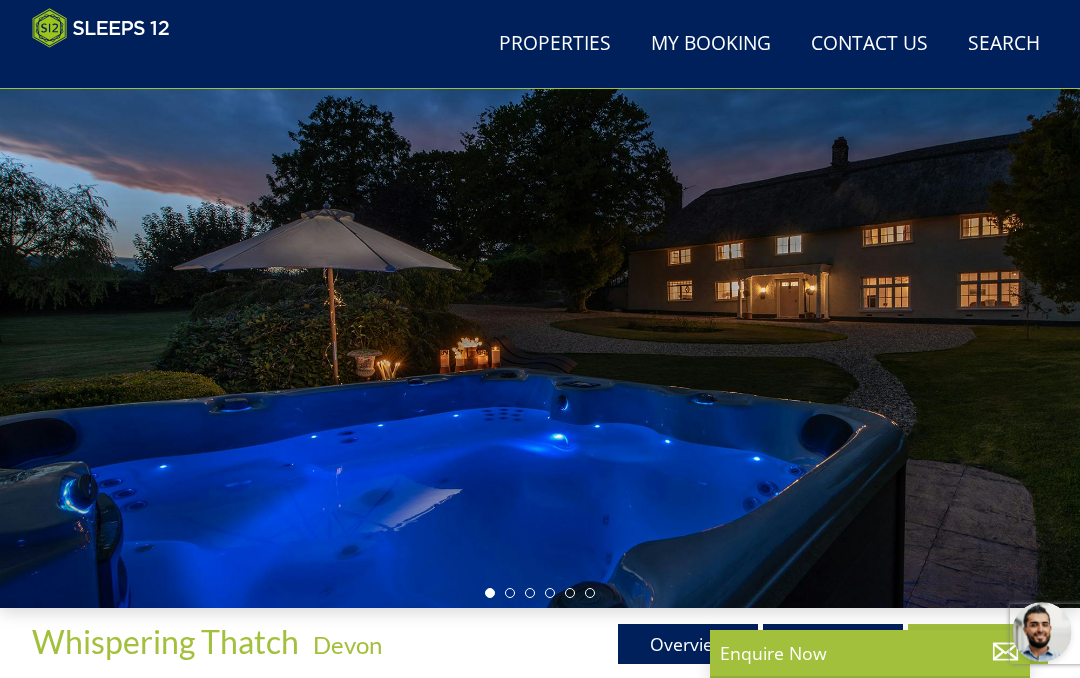scroll, scrollTop: 121, scrollLeft: 0, axis: vertical 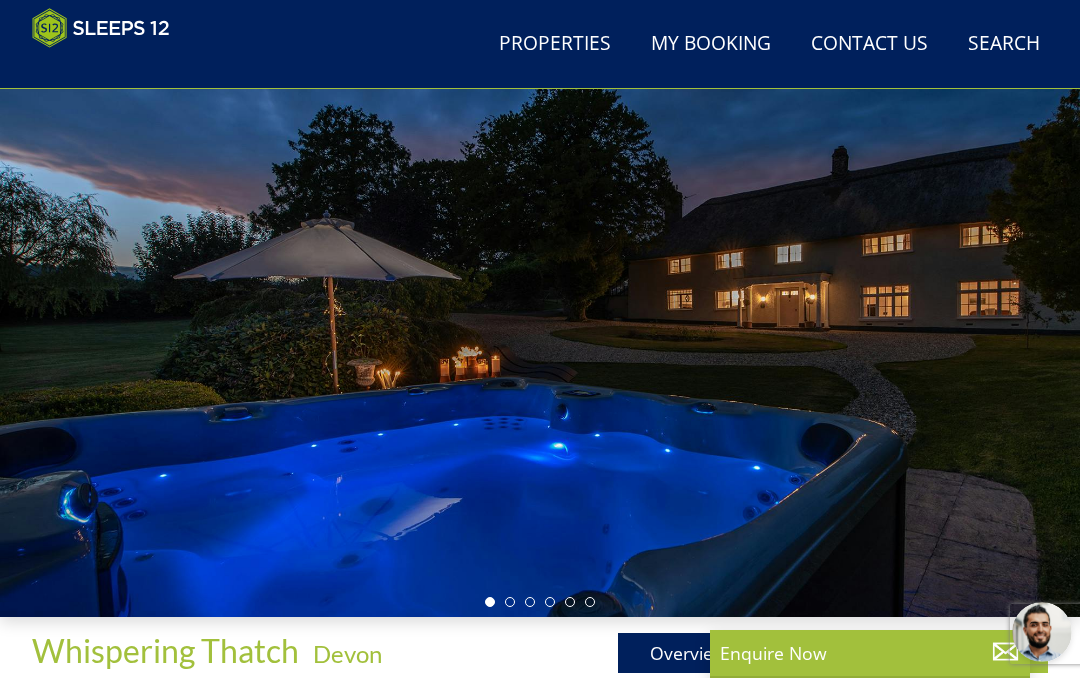 click at bounding box center [540, 314] 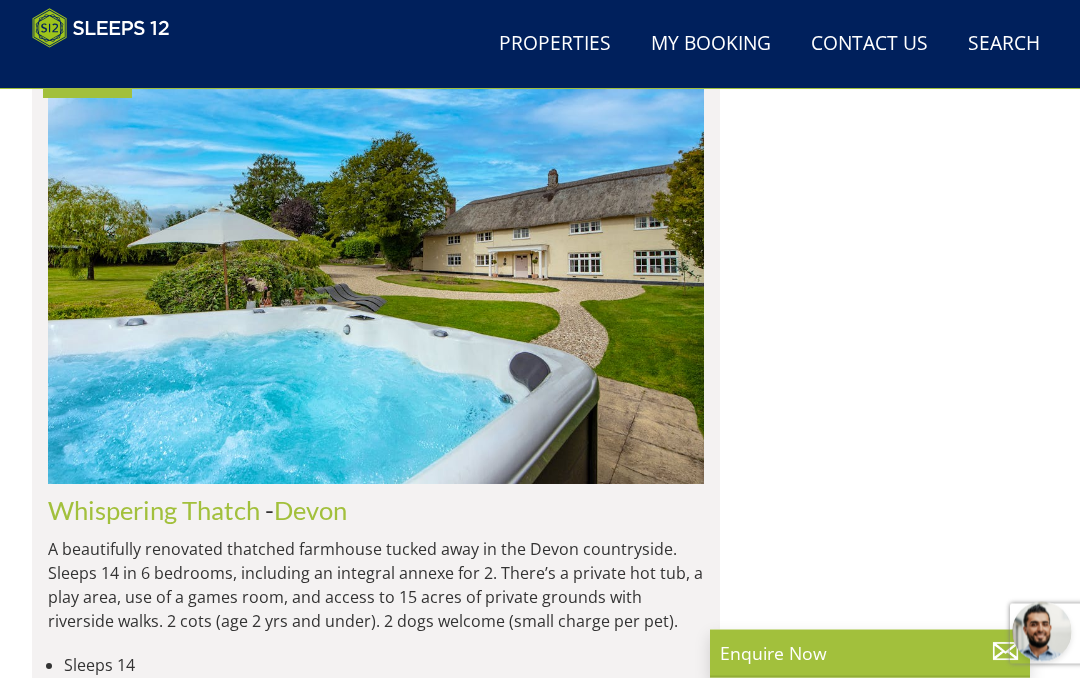 scroll, scrollTop: 3396, scrollLeft: 0, axis: vertical 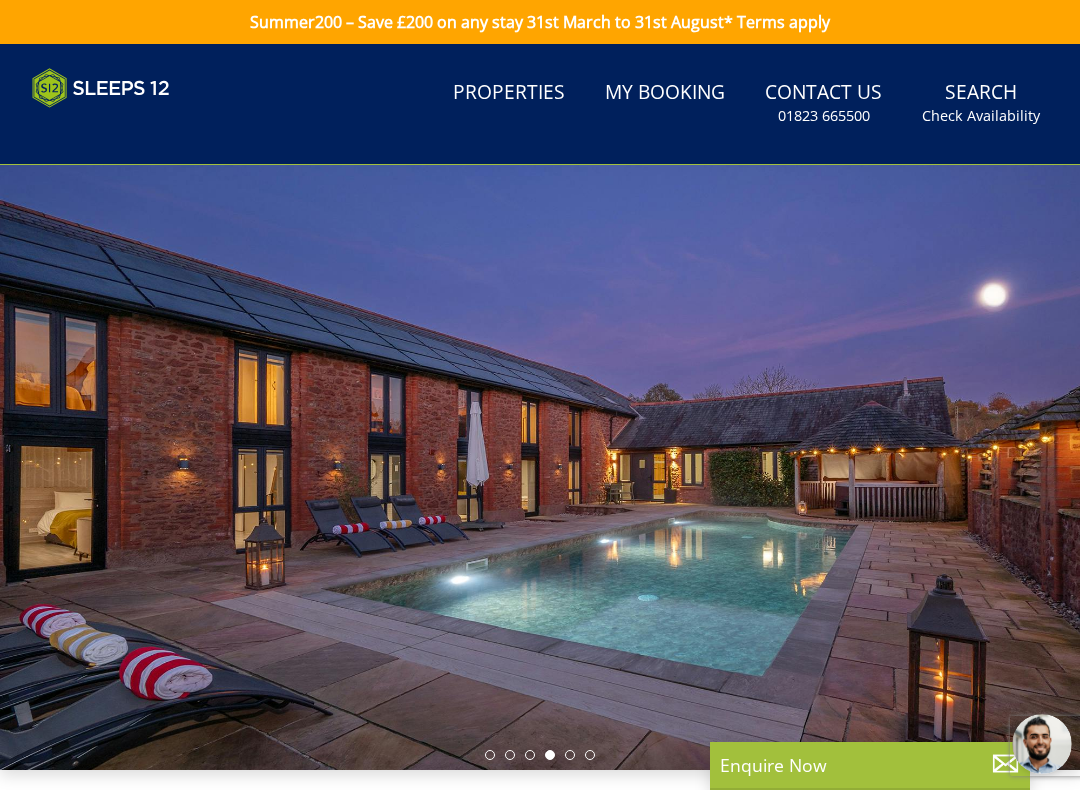 click on "Properties" at bounding box center [509, 93] 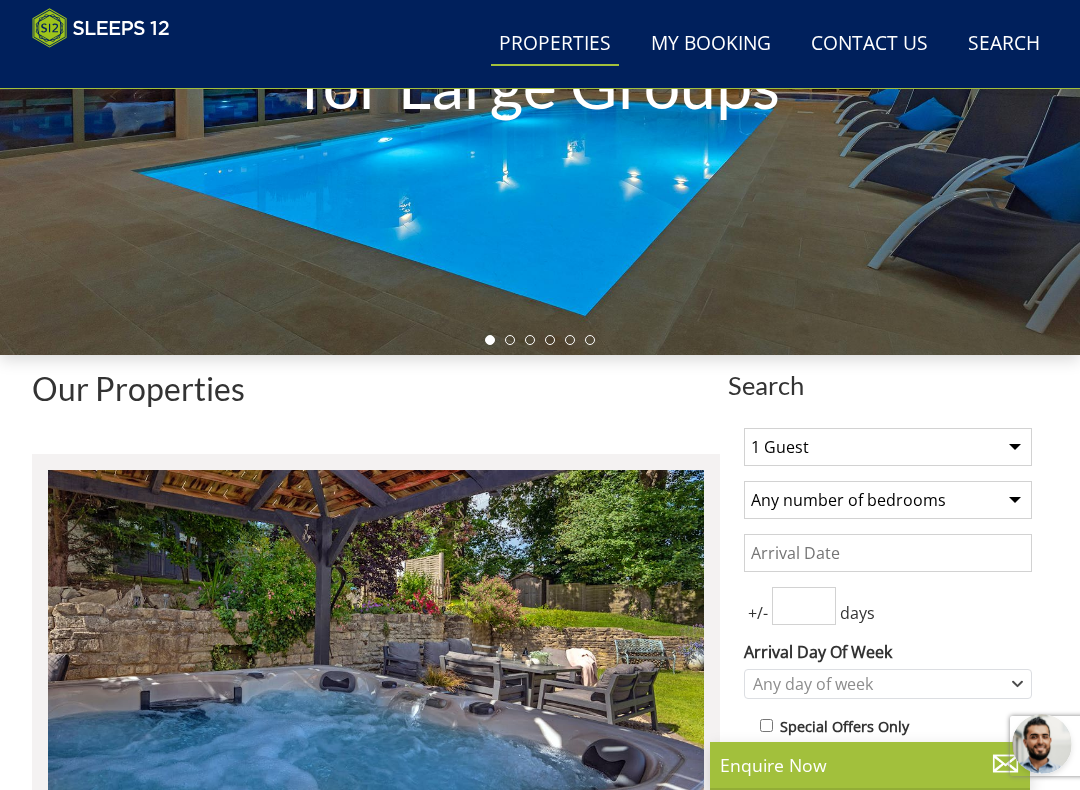 scroll, scrollTop: 0, scrollLeft: 0, axis: both 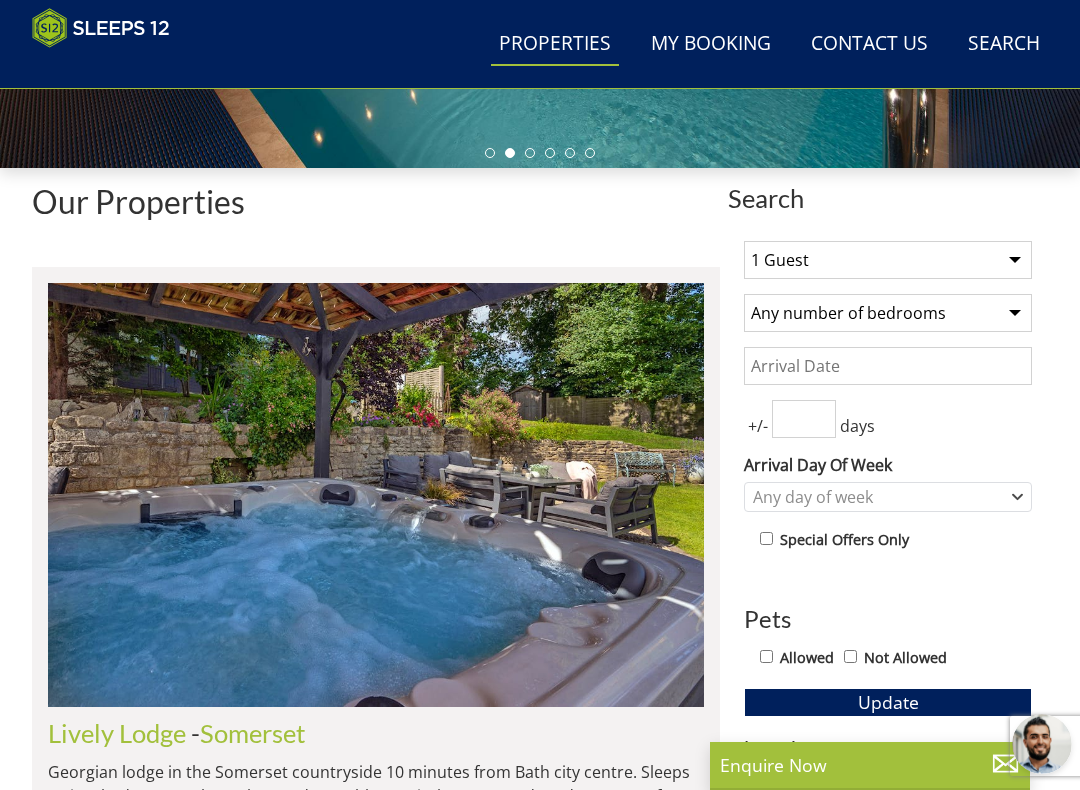 click on "1 Guest
2 Guests
3 Guests
4 Guests
5 Guests
6 Guests
7 Guests
8 Guests
9 Guests
10 Guests
11 Guests
12 Guests
13 Guests
14 Guests
15 Guests
16 Guests
17 Guests
18 Guests
19 Guests
20 Guests
21 Guests
22 Guests
23 Guests
24 Guests
25 Guests
26 Guests
27 Guests
28 Guests
29 Guests
30 Guests
31 Guests
32 Guests" at bounding box center [888, 260] 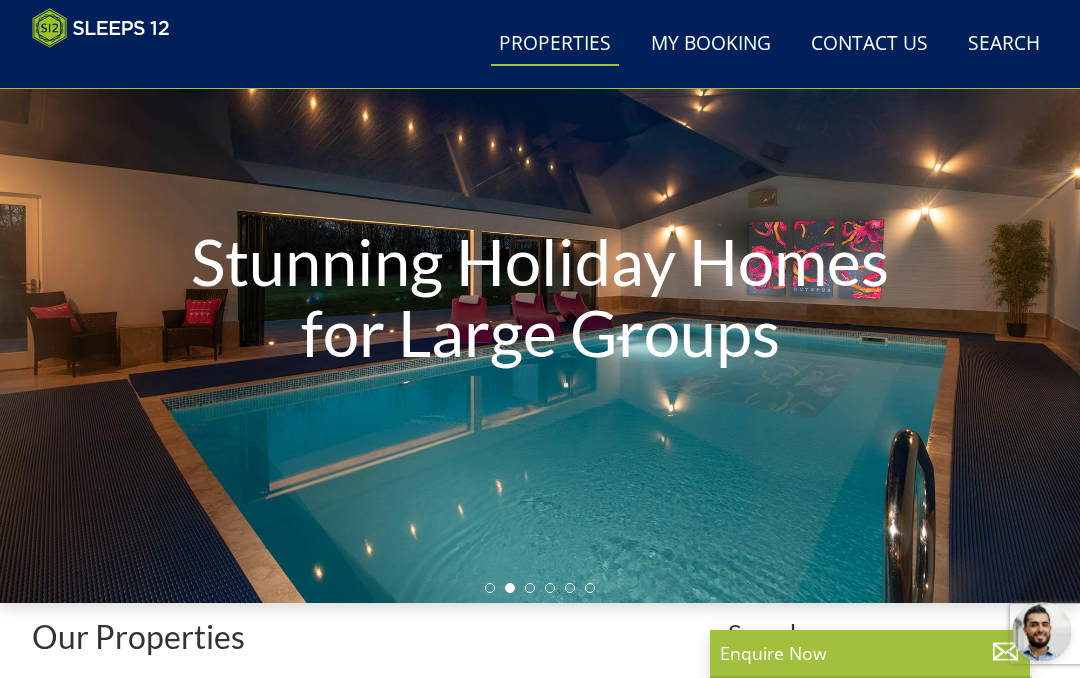 scroll, scrollTop: 75, scrollLeft: 0, axis: vertical 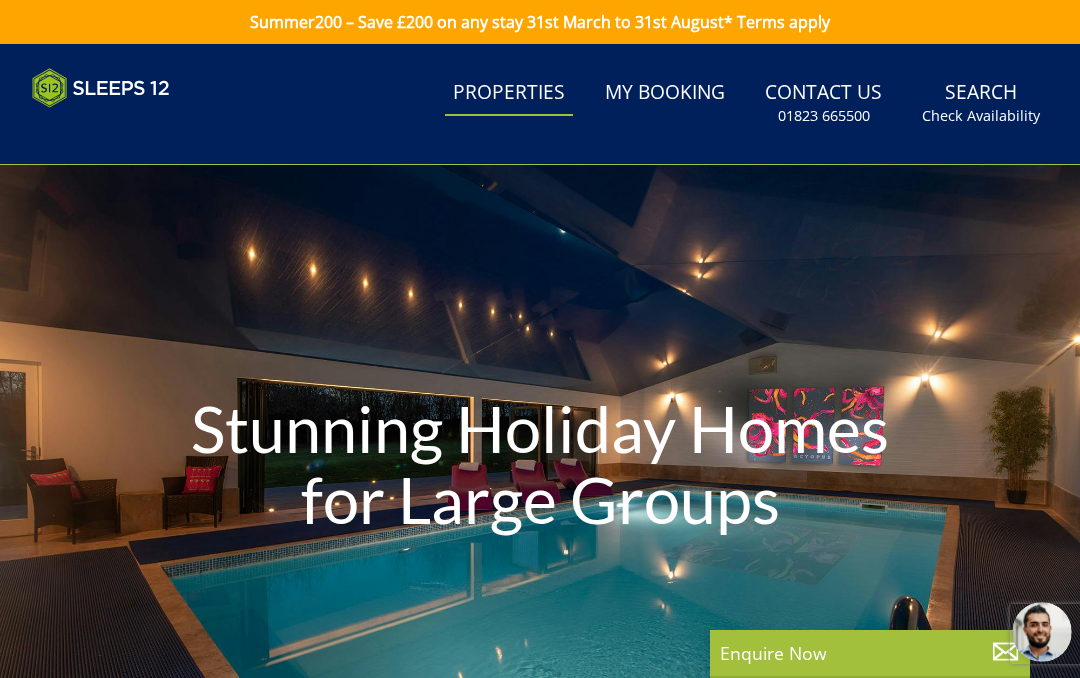 click at bounding box center (101, 88) 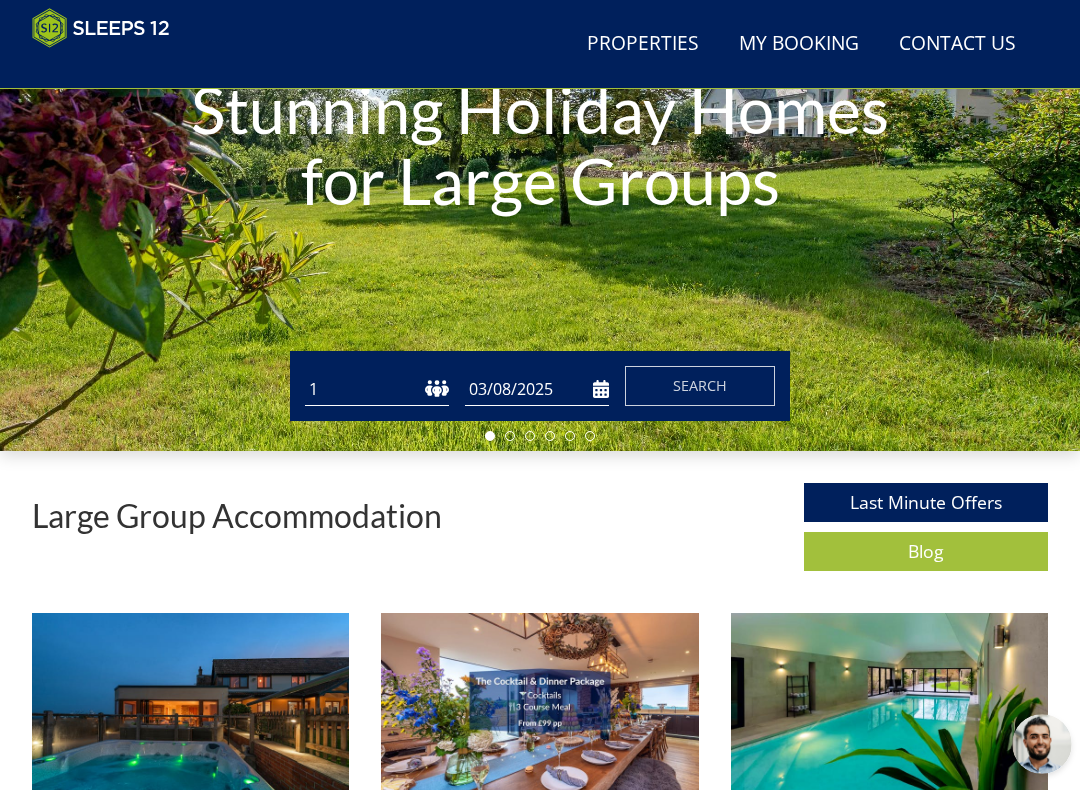 scroll, scrollTop: 0, scrollLeft: 0, axis: both 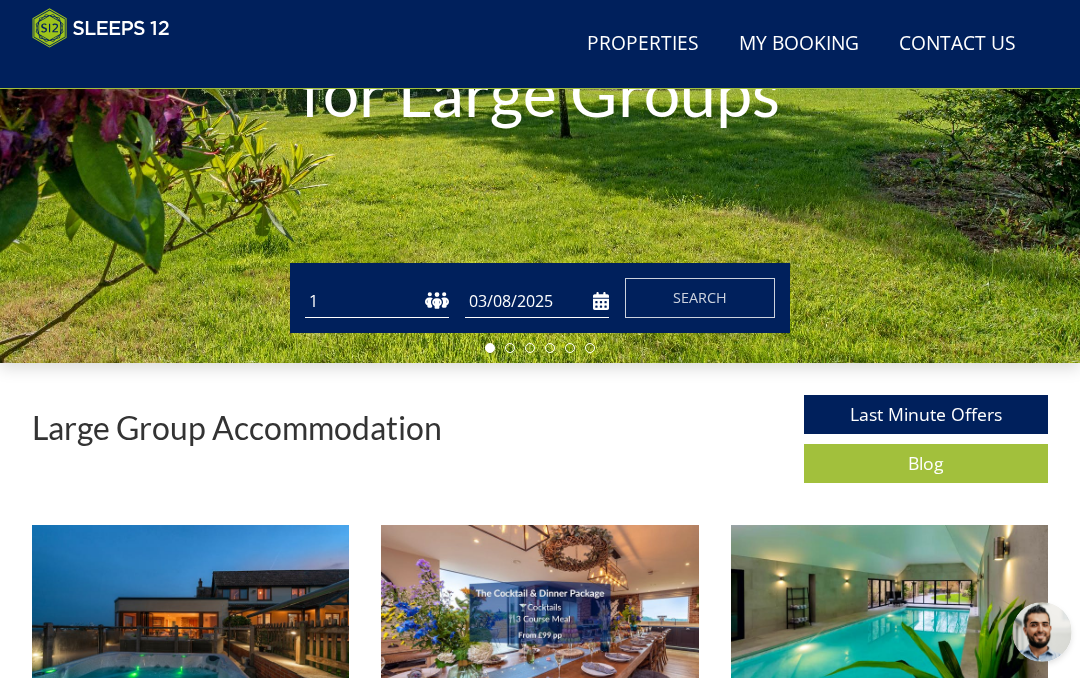 click on "1
2
3
4
5
6
7
8
9
10
11
12
13
14
15
16
17
18
19
20
21
22
23
24
25
26
27
28
29
30
31
32" at bounding box center [377, 301] 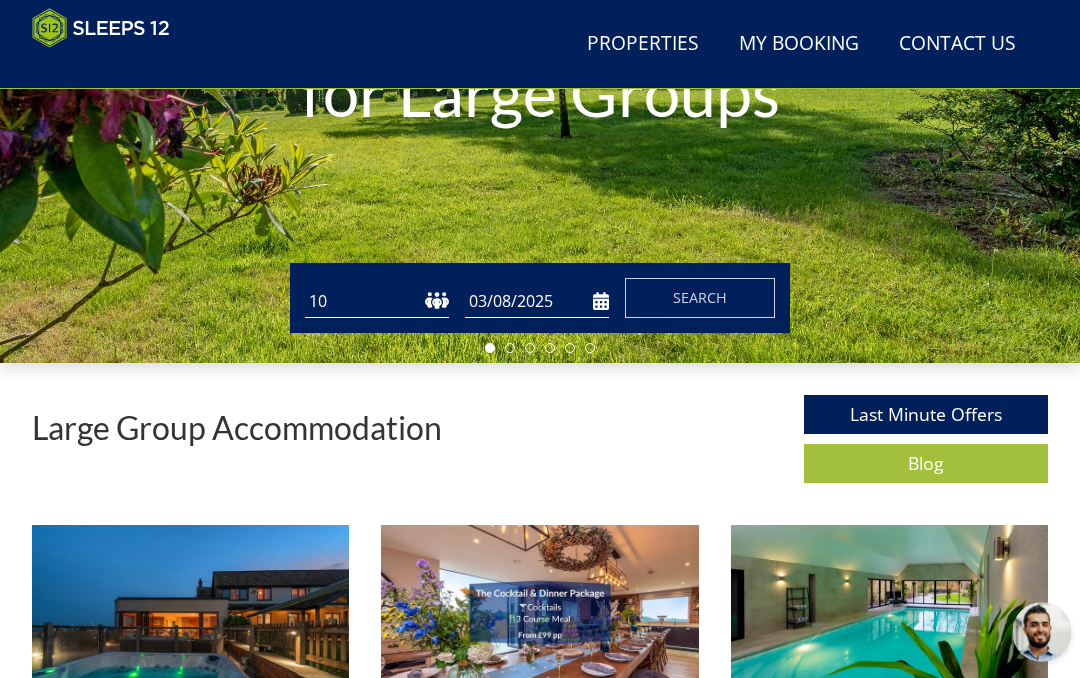 click on "03/08/2025" at bounding box center [537, 301] 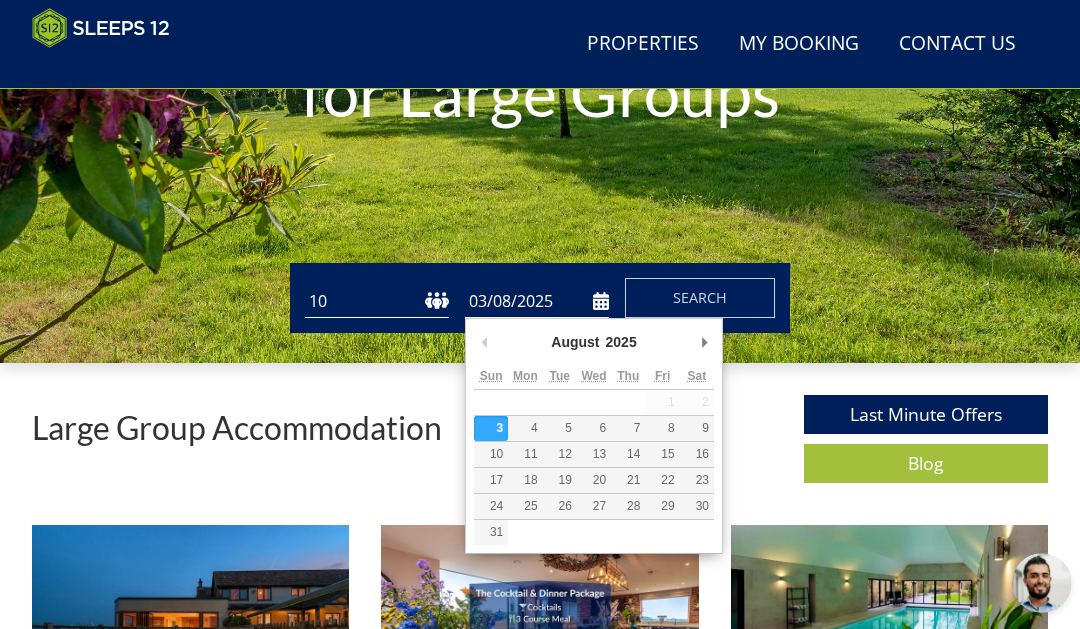 type on "17/08/2025" 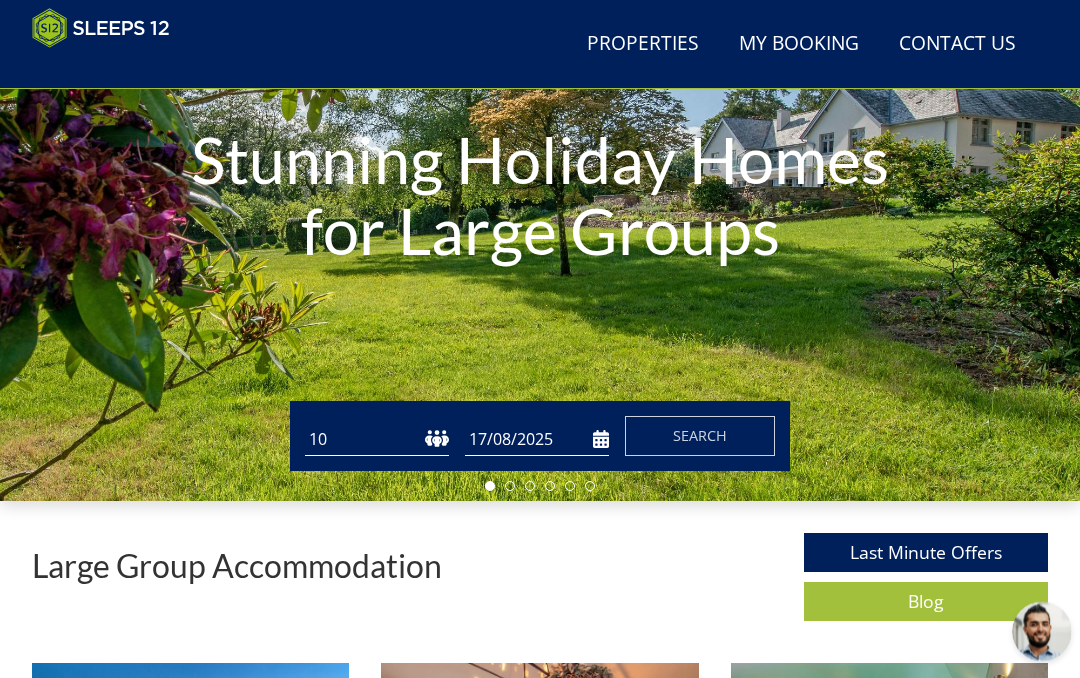 scroll, scrollTop: 237, scrollLeft: 0, axis: vertical 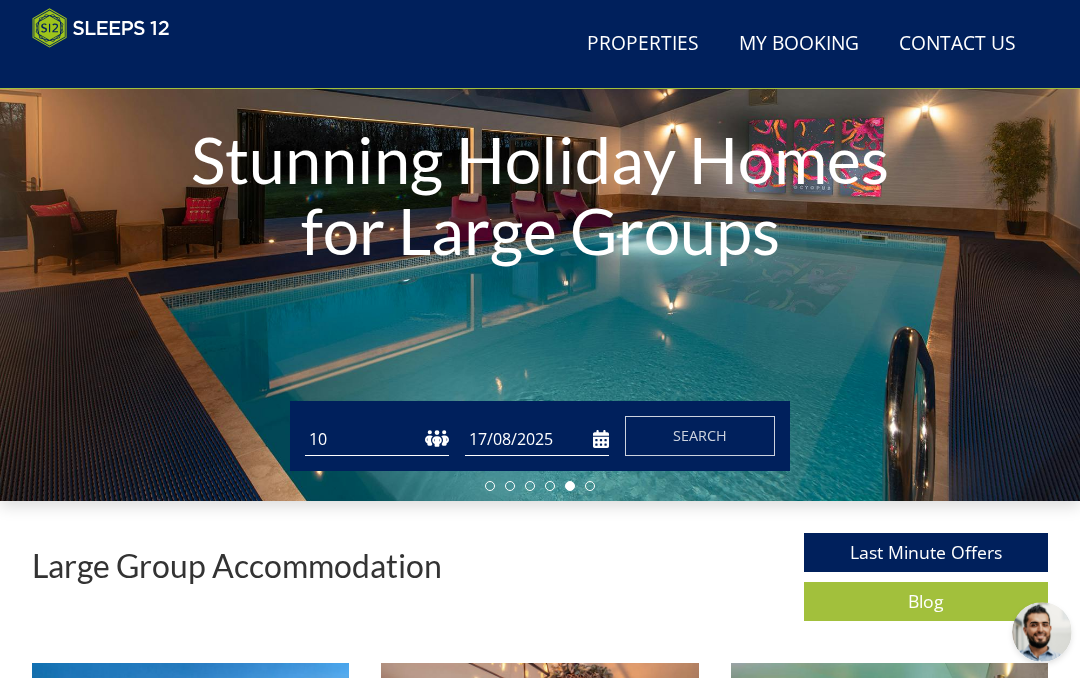 click on "Search" at bounding box center [700, 436] 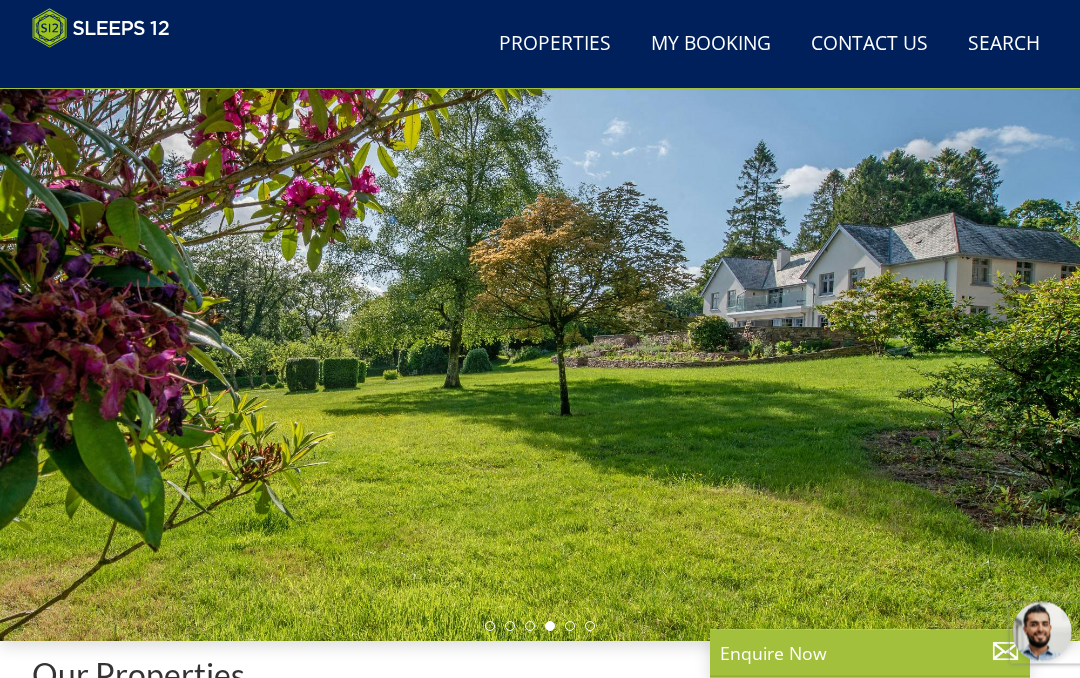 scroll, scrollTop: 97, scrollLeft: 0, axis: vertical 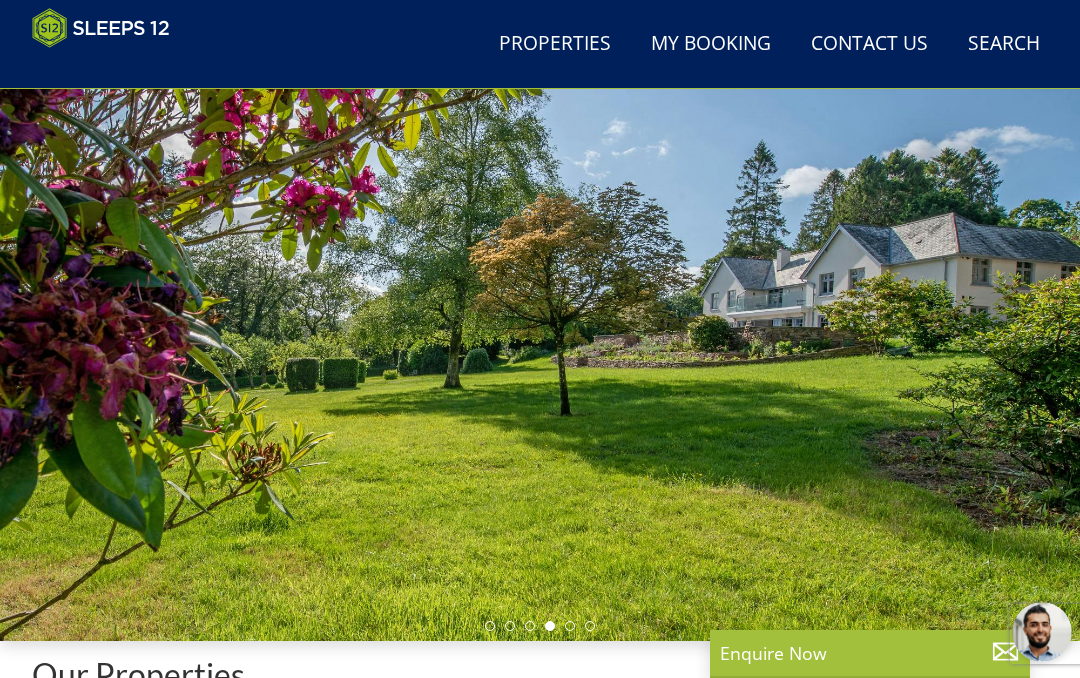 click at bounding box center (101, 28) 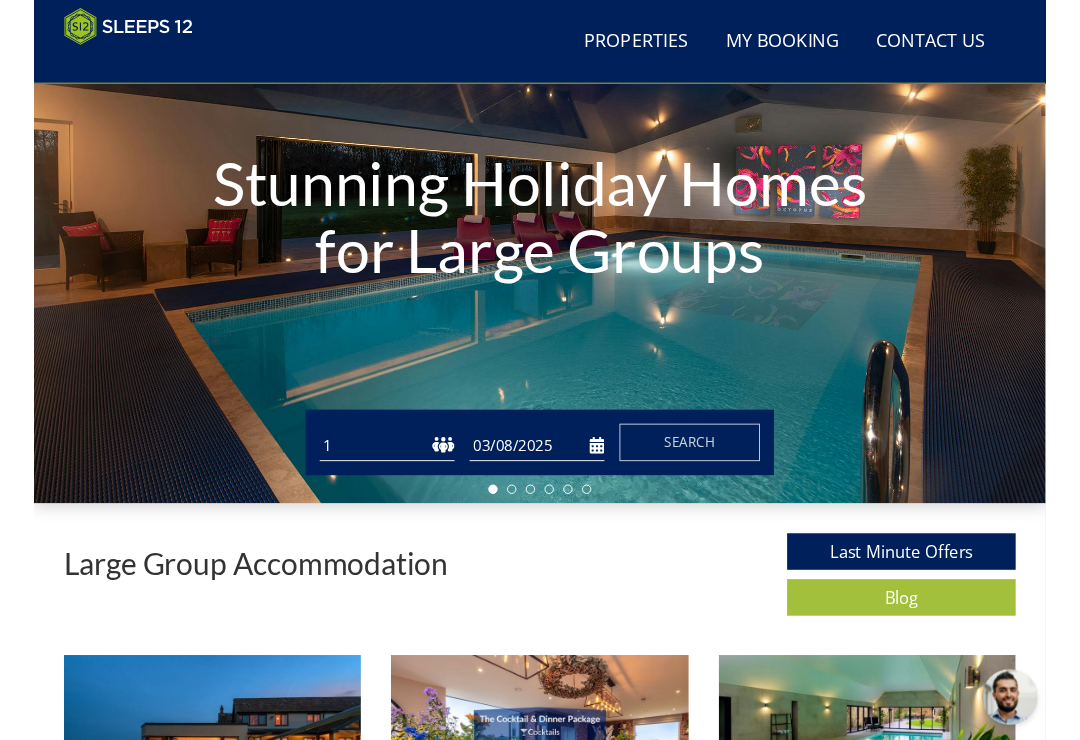 scroll, scrollTop: 0, scrollLeft: 0, axis: both 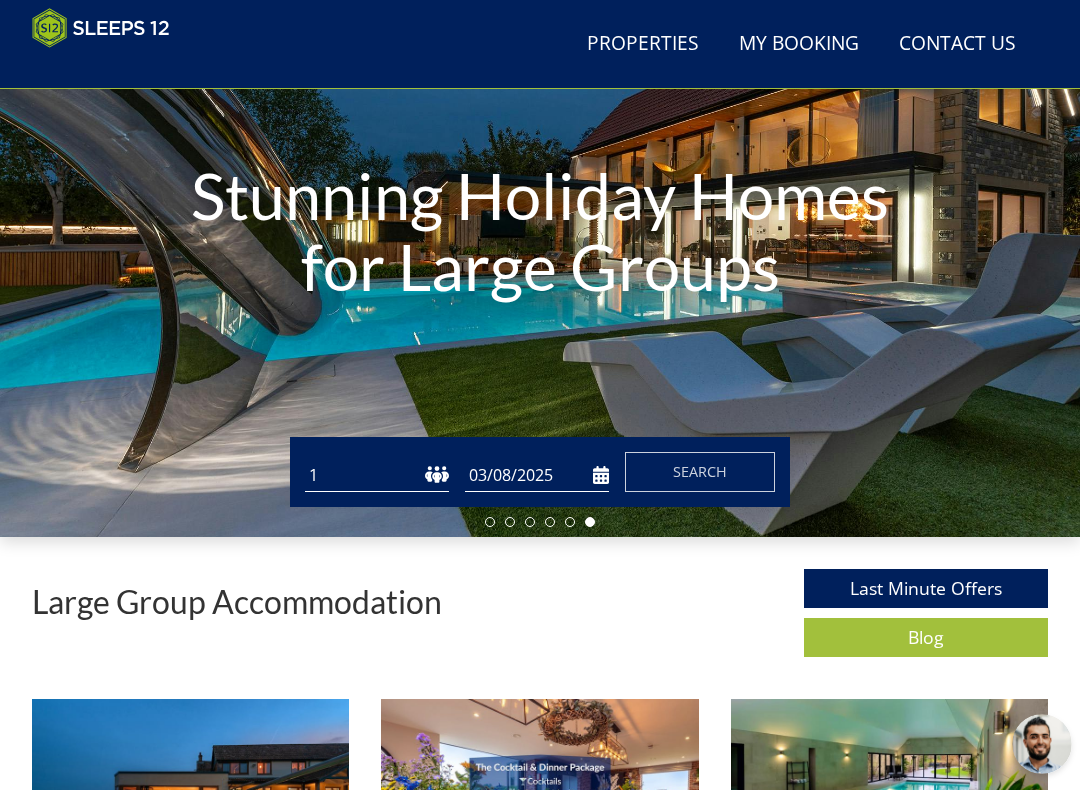 click on "1
2
3
4
5
6
7
8
9
10
11
12
13
14
15
16
17
18
19
20
21
22
23
24
25
26
27
28
29
30
31
32" at bounding box center (377, 475) 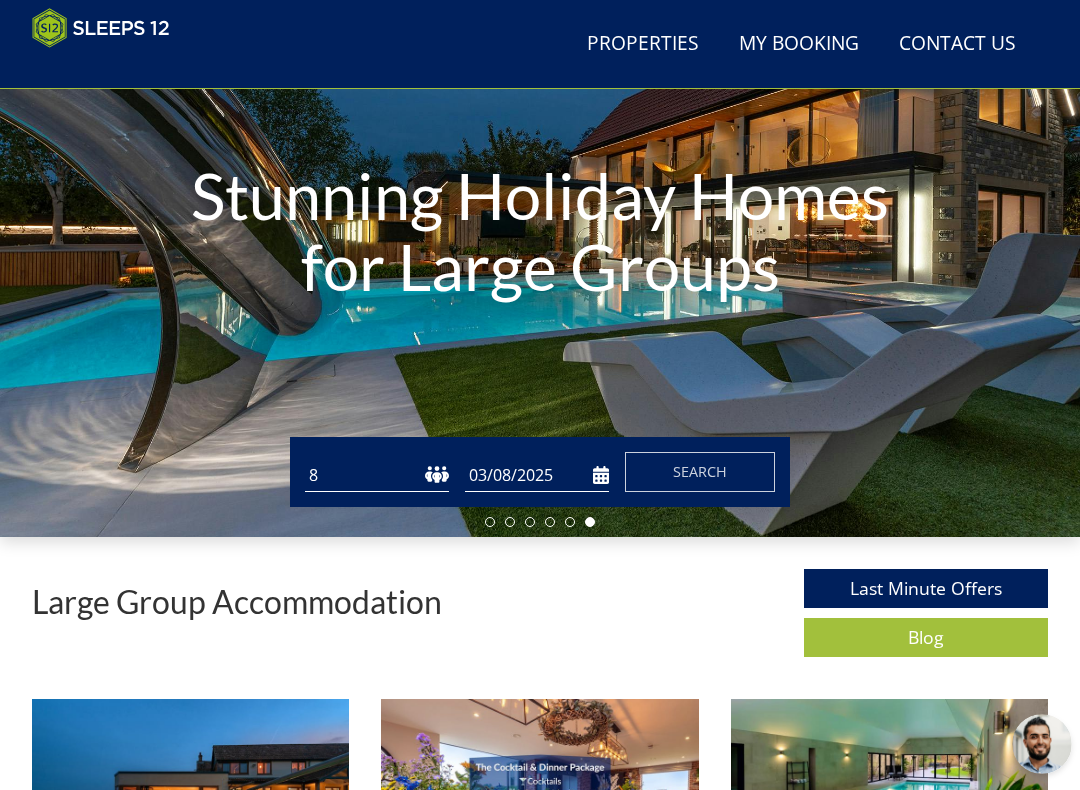 click on "03/08/2025" at bounding box center (537, 475) 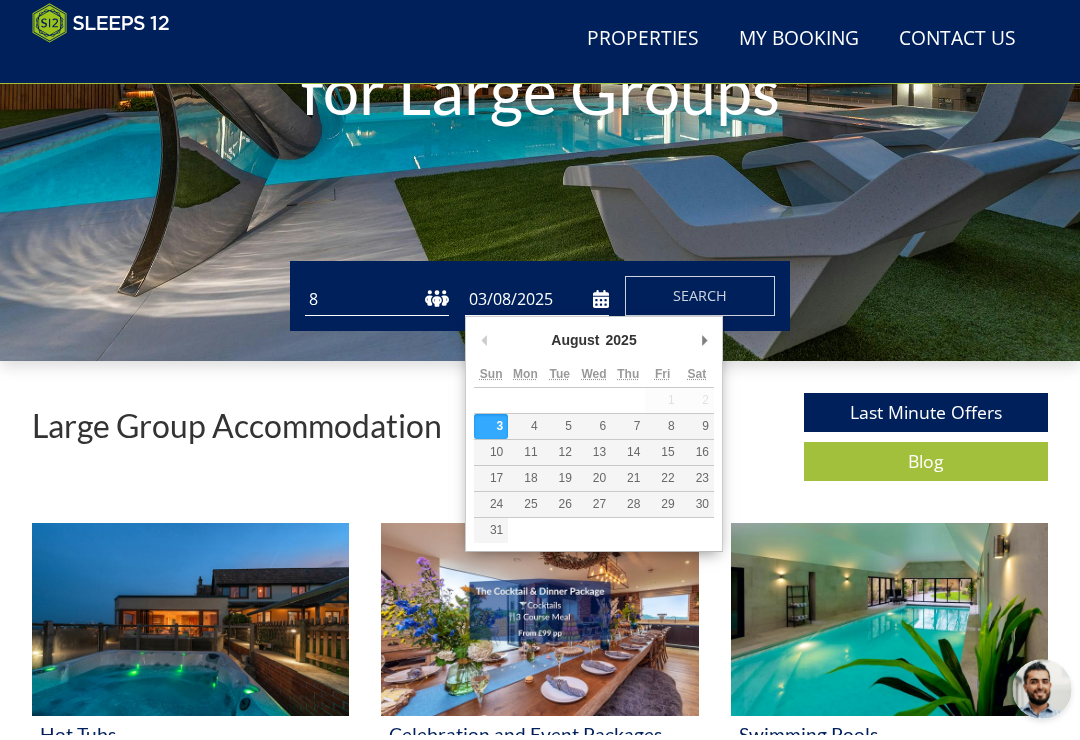 scroll, scrollTop: 375, scrollLeft: 0, axis: vertical 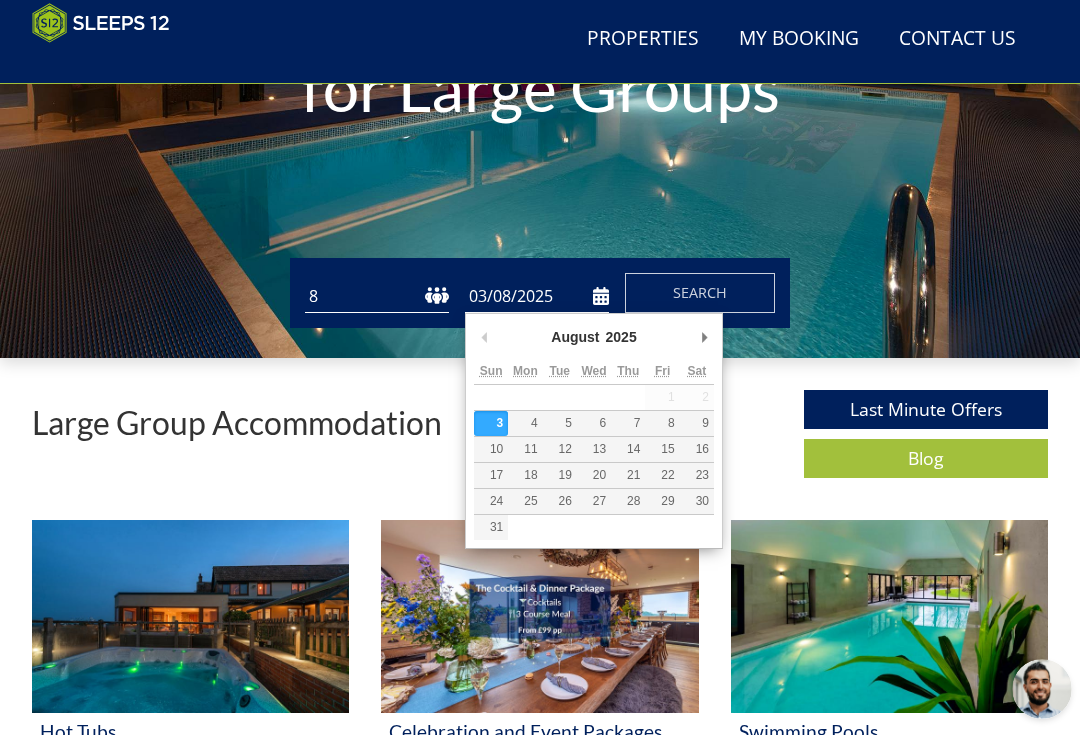 type on "17/08/2025" 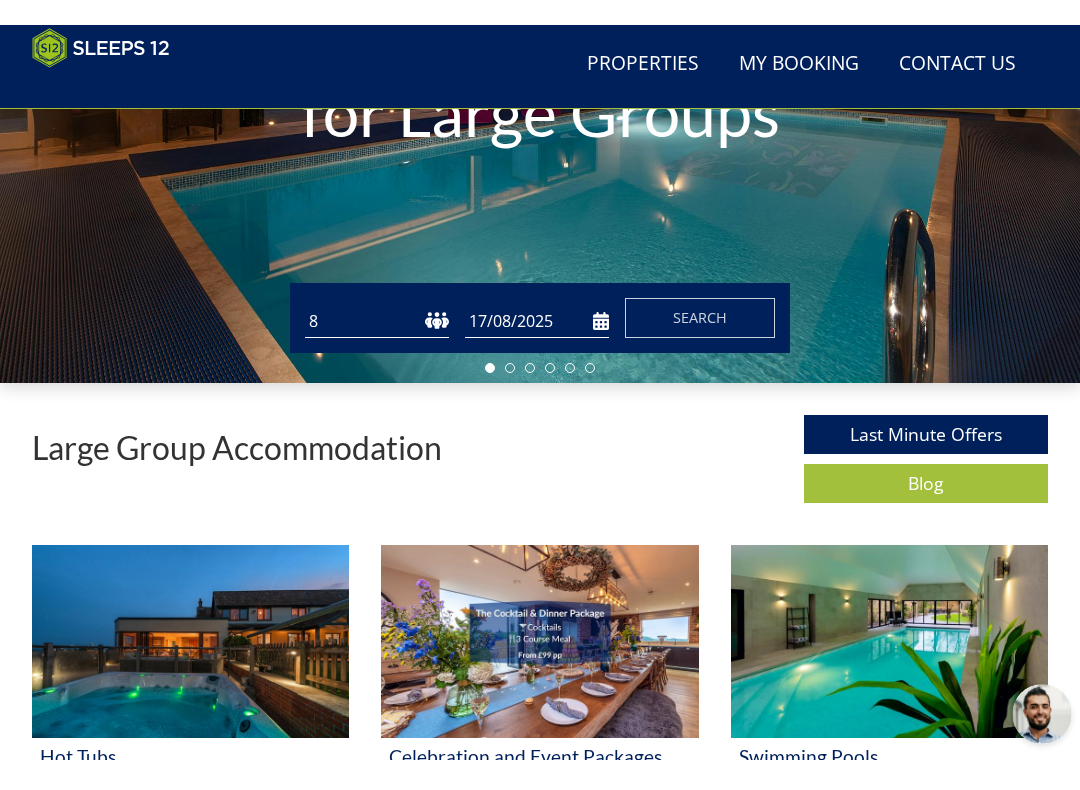 scroll, scrollTop: 381, scrollLeft: 0, axis: vertical 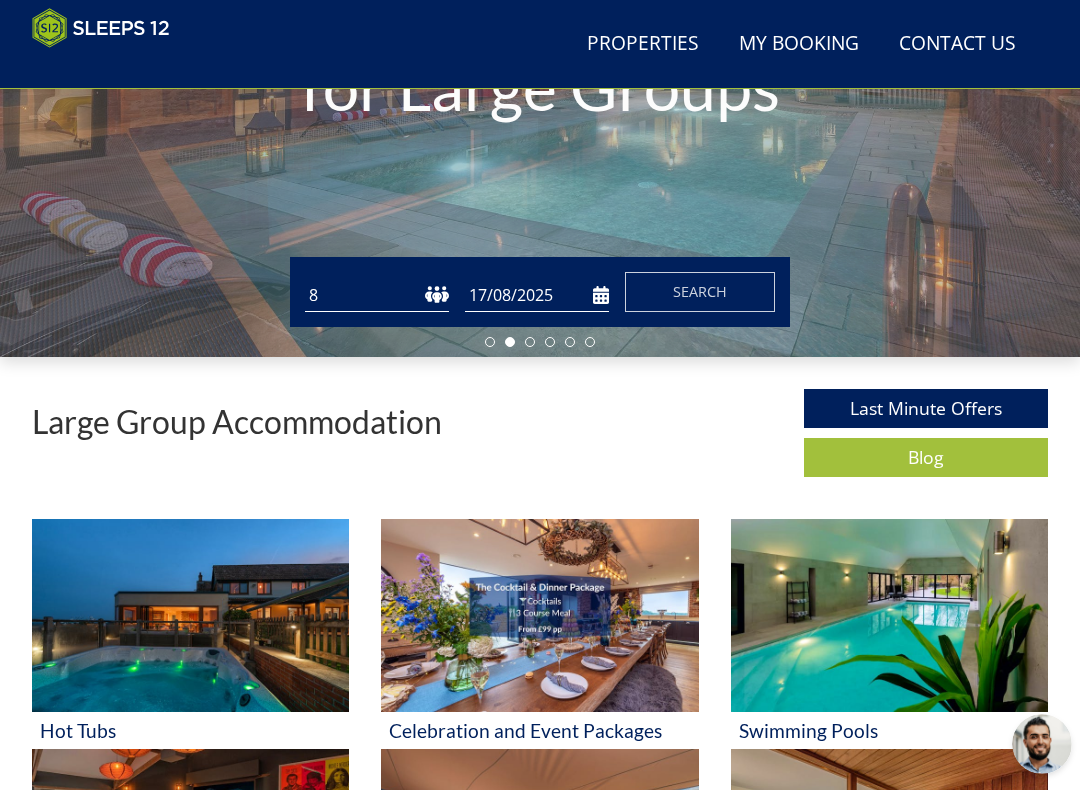 click on "Search" at bounding box center (700, 292) 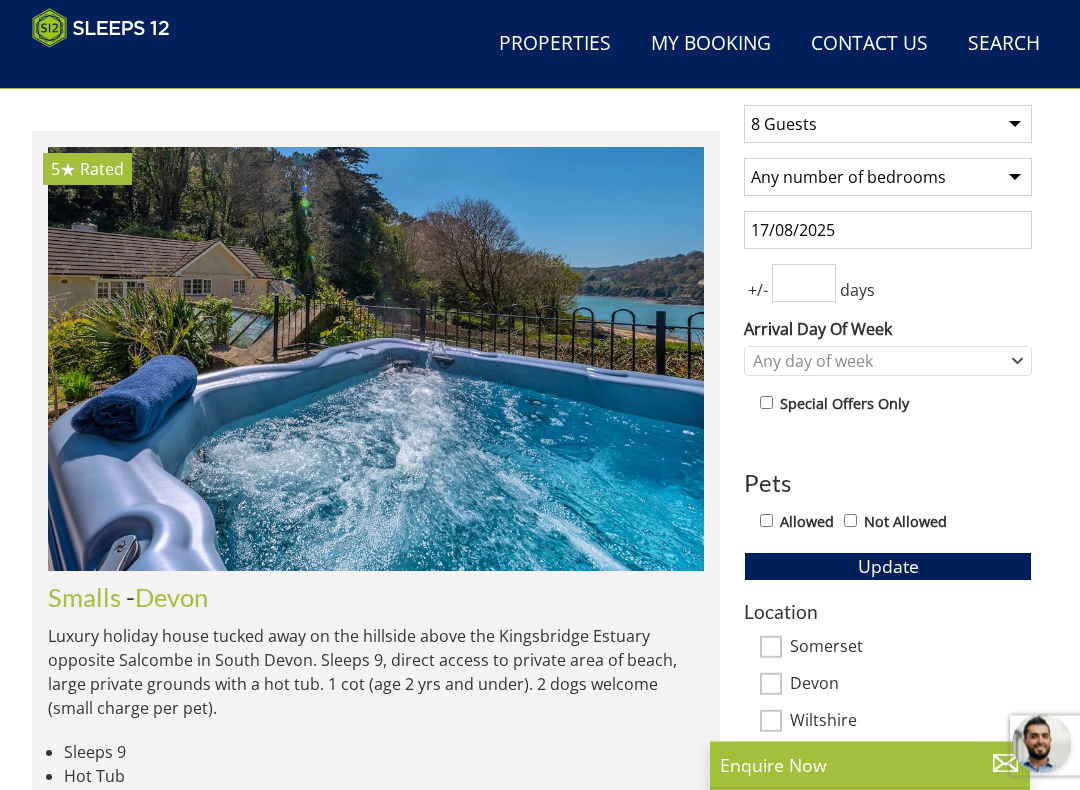 scroll, scrollTop: 706, scrollLeft: 0, axis: vertical 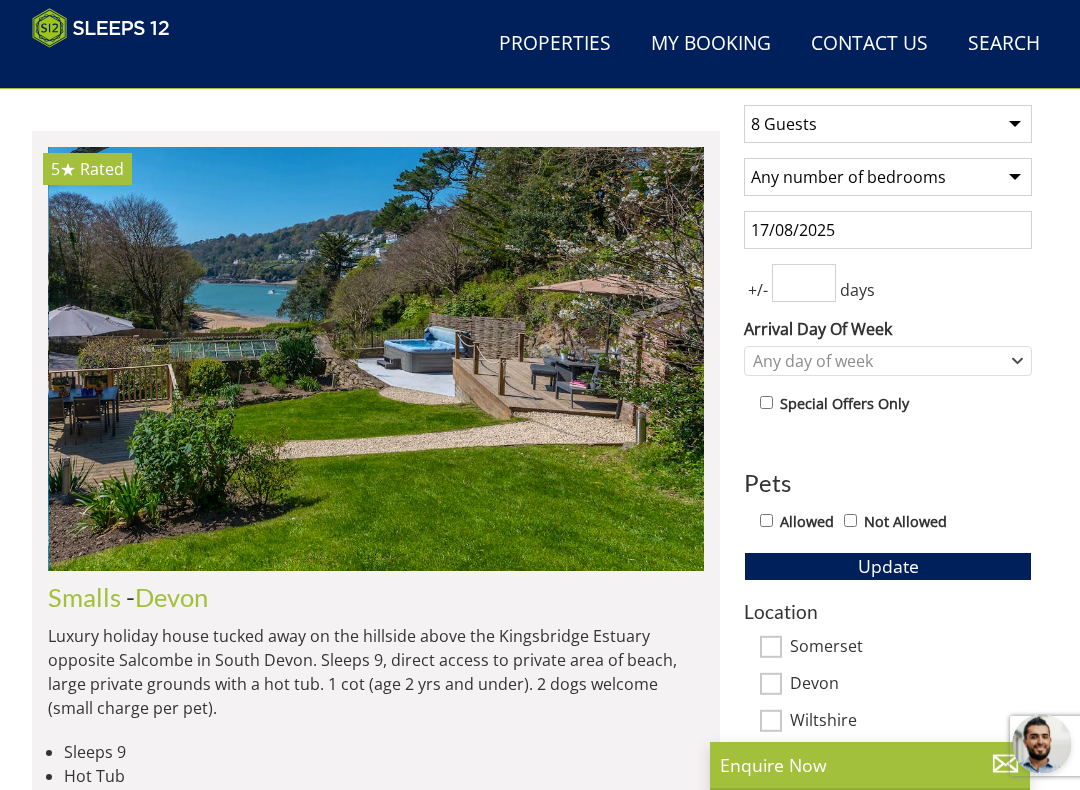 click at bounding box center (101, 28) 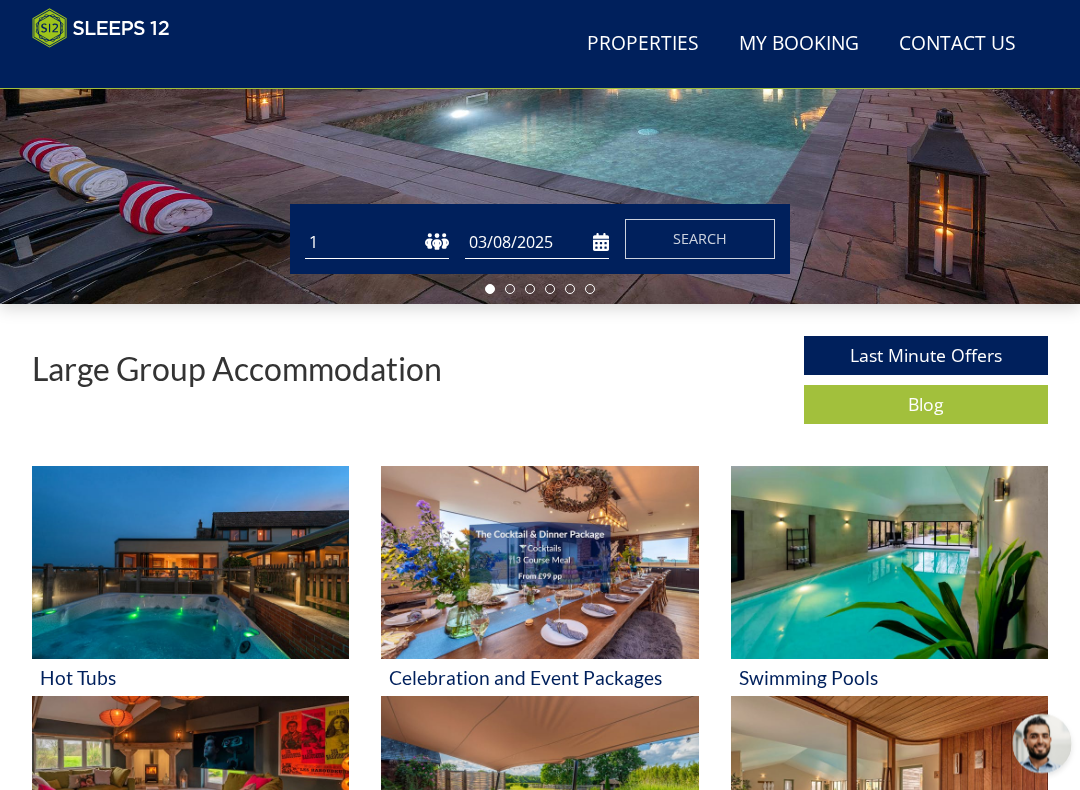 scroll, scrollTop: 434, scrollLeft: 0, axis: vertical 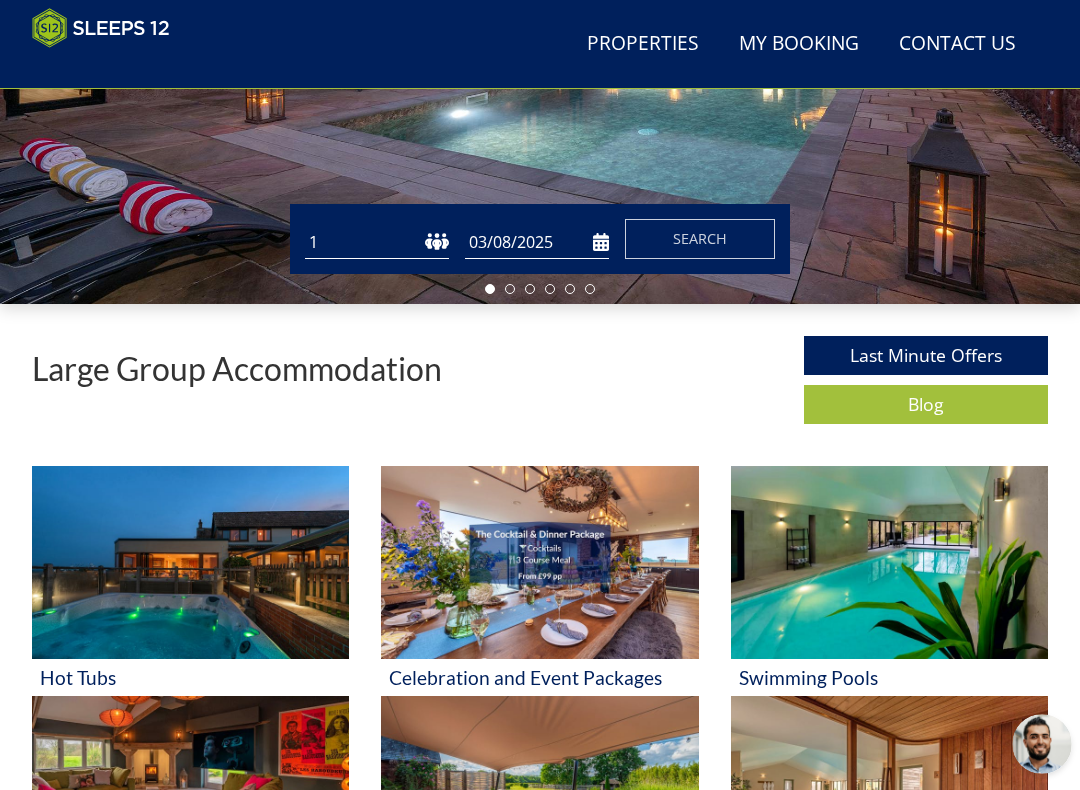 click on "Last Minute Offers" at bounding box center [926, 355] 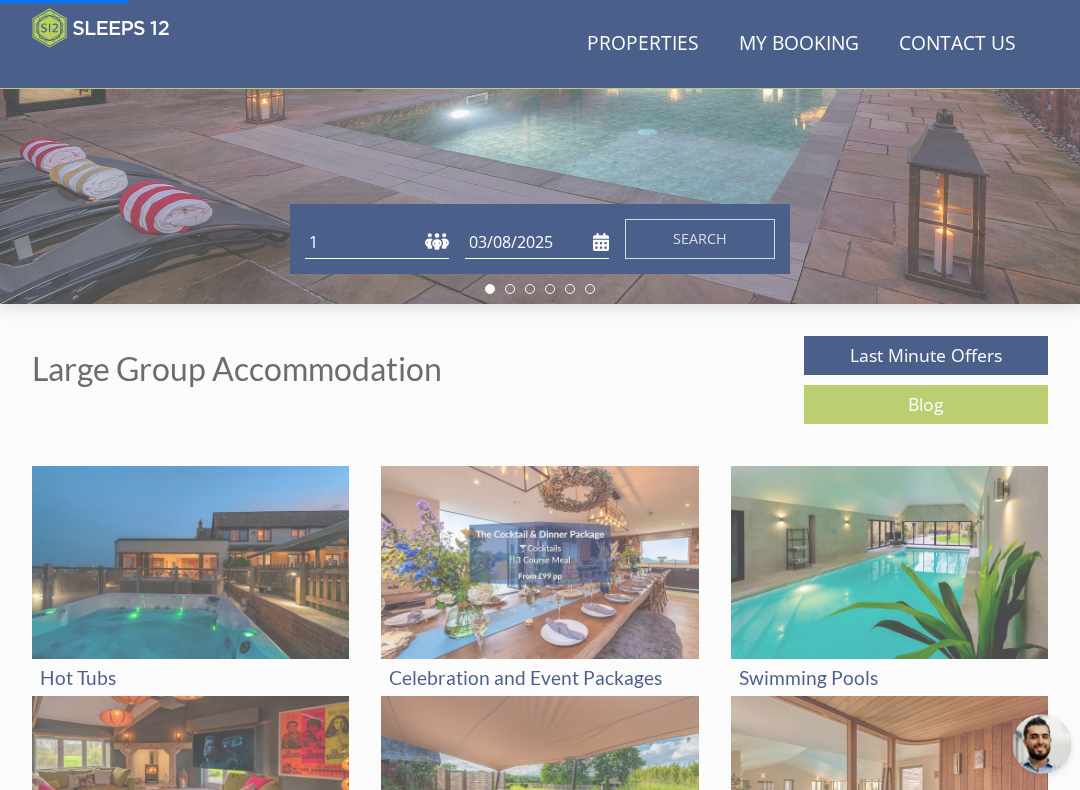 click at bounding box center (889, 562) 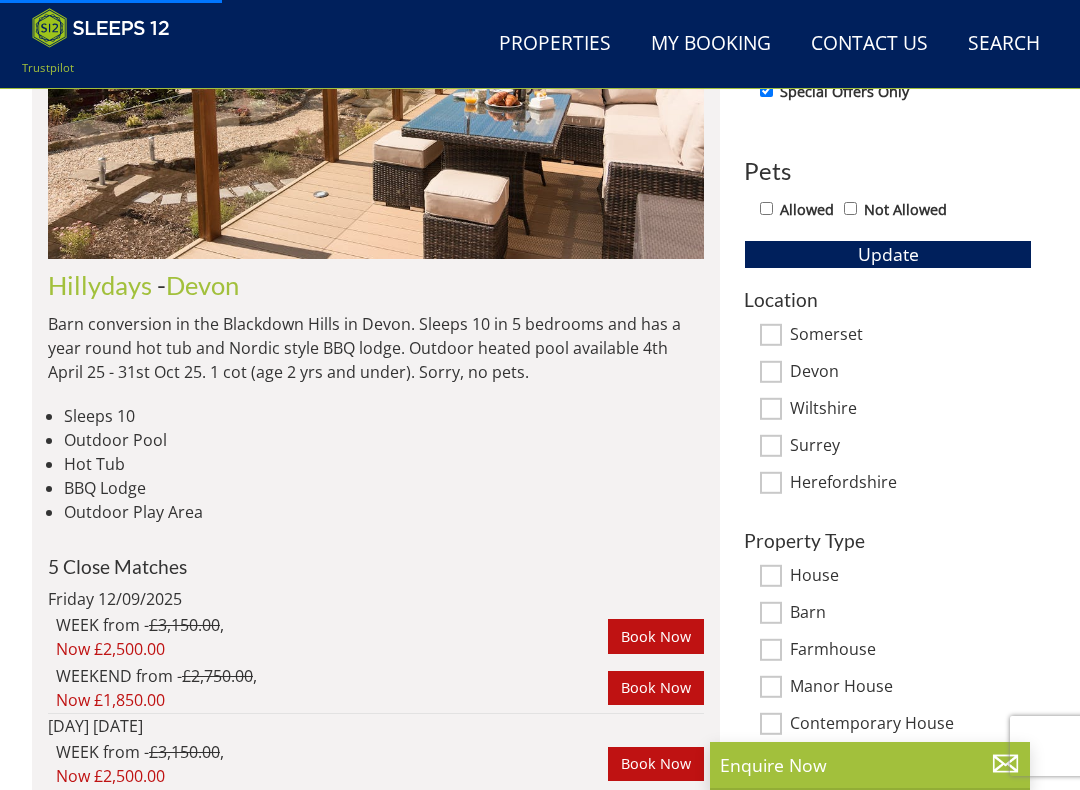 scroll, scrollTop: 1022, scrollLeft: 0, axis: vertical 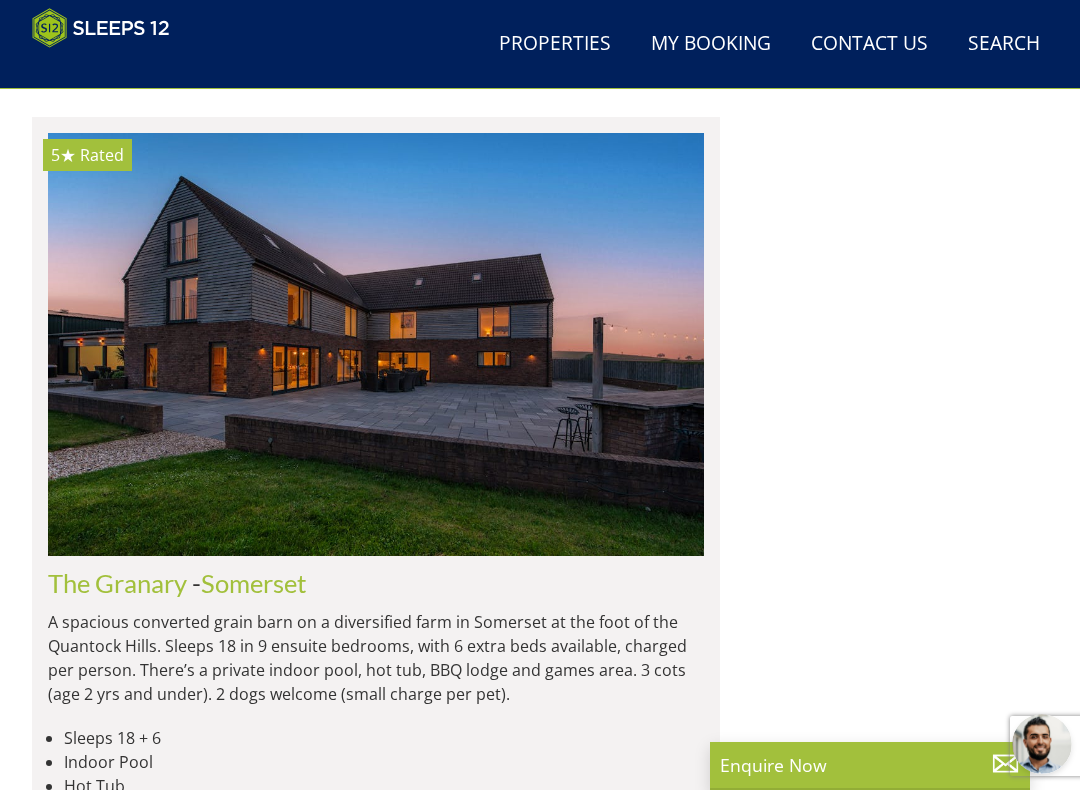 click at bounding box center (376, 345) 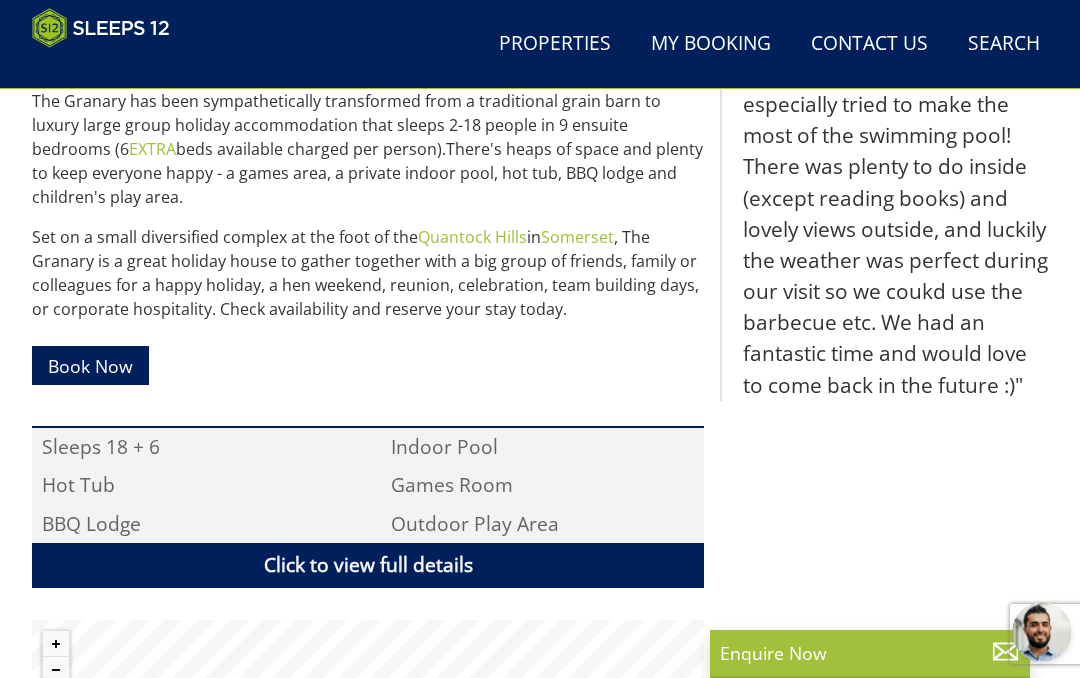 scroll, scrollTop: 850, scrollLeft: 0, axis: vertical 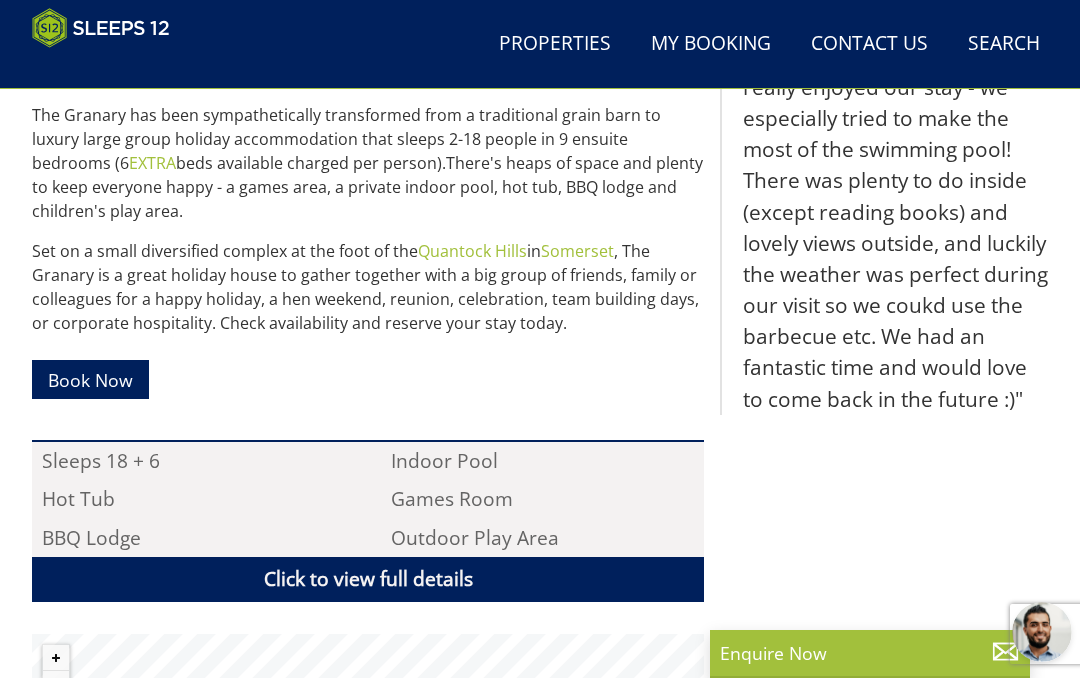 click on "Book Now" at bounding box center [90, 379] 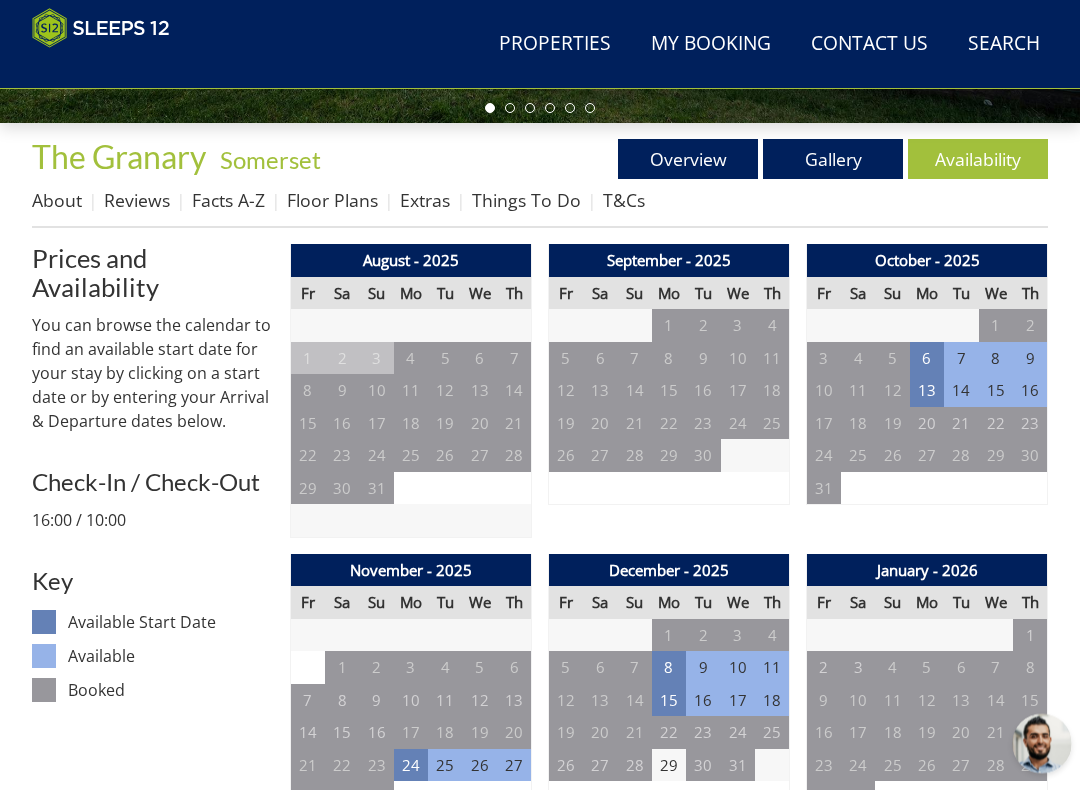 scroll, scrollTop: 615, scrollLeft: 0, axis: vertical 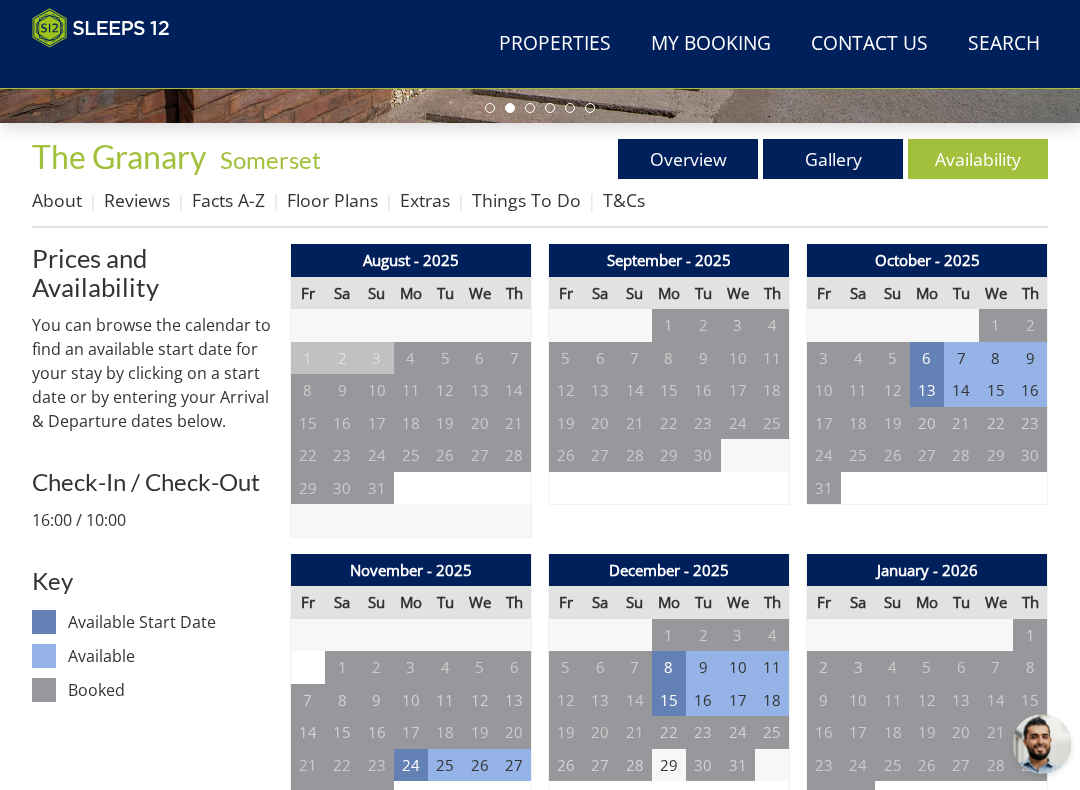 click on "13" at bounding box center [927, 390] 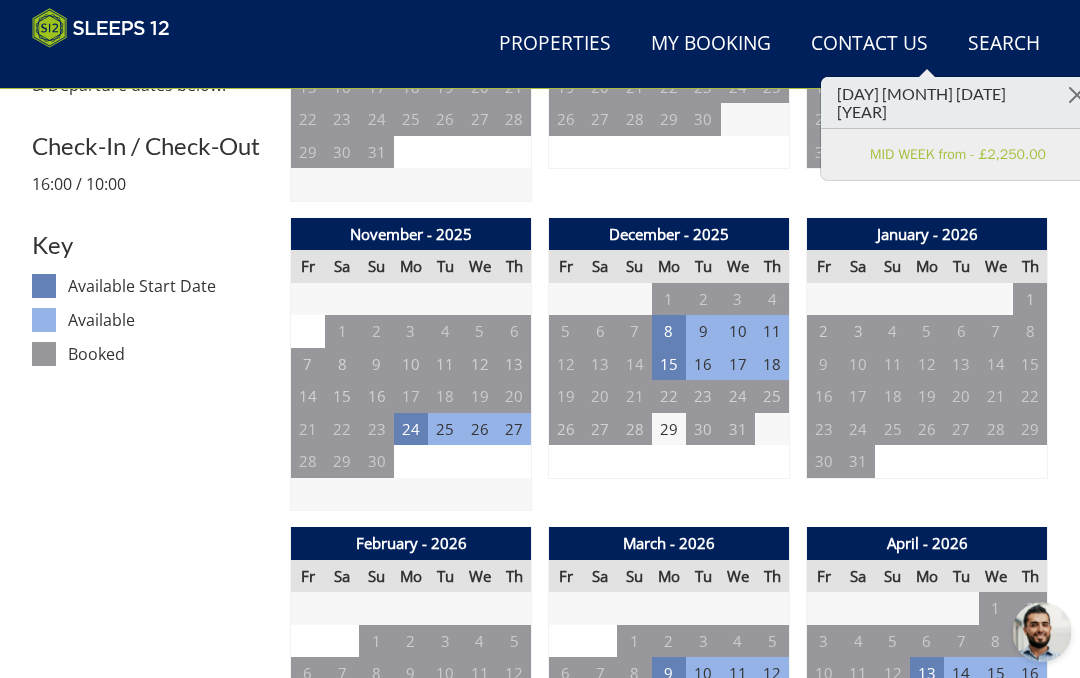 scroll, scrollTop: 942, scrollLeft: 0, axis: vertical 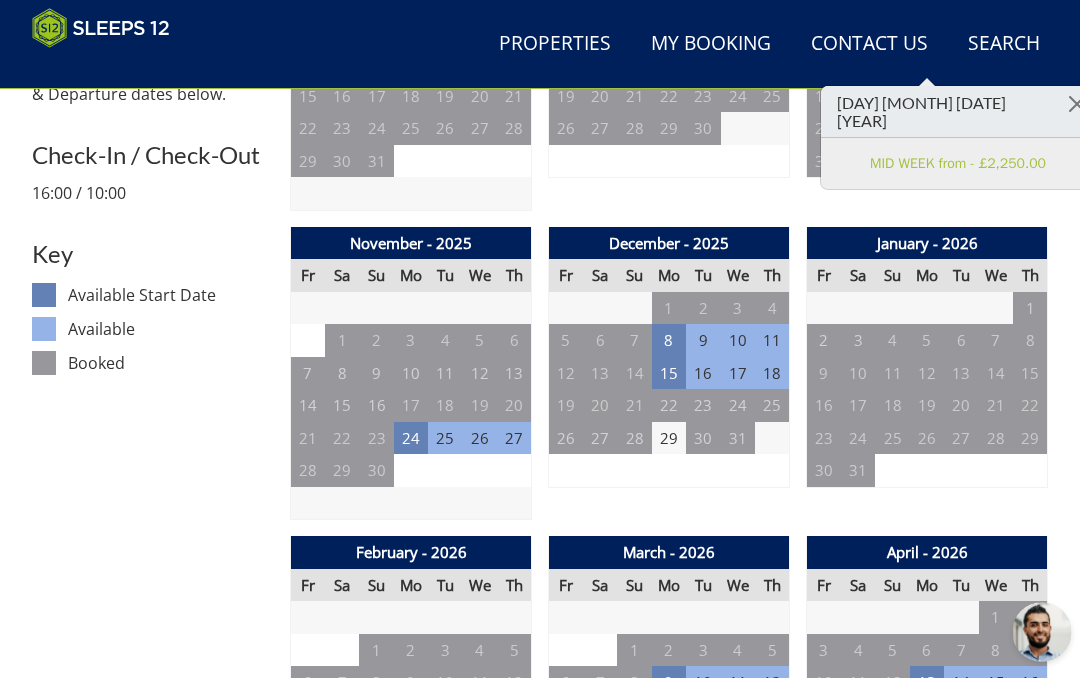 click on "15" at bounding box center [669, 373] 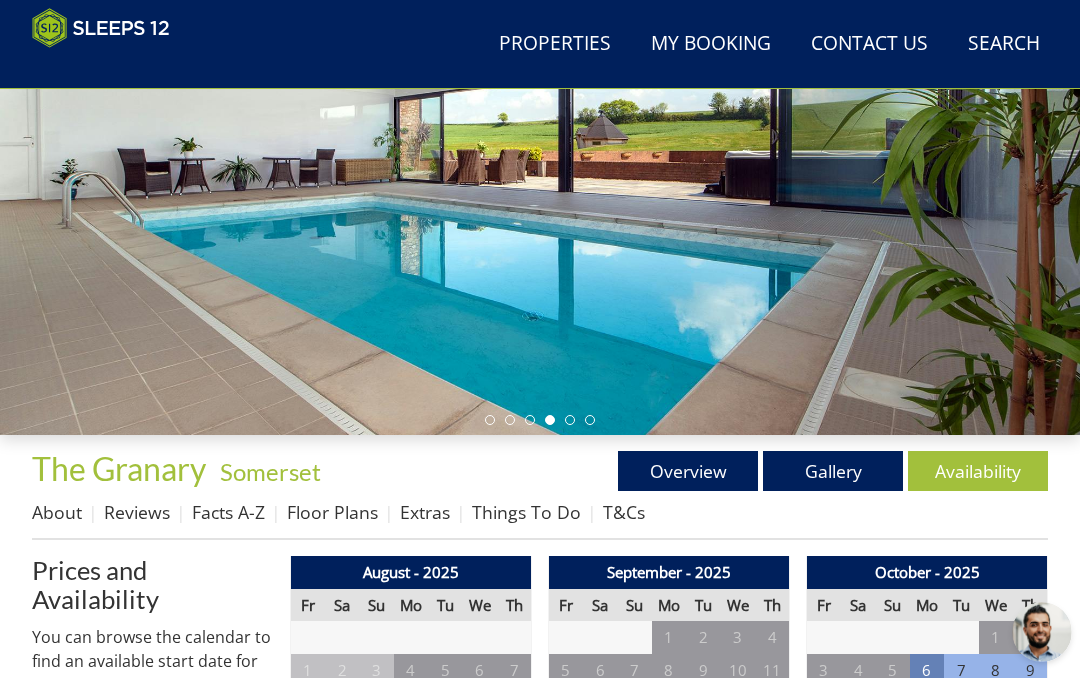 scroll, scrollTop: 291, scrollLeft: 0, axis: vertical 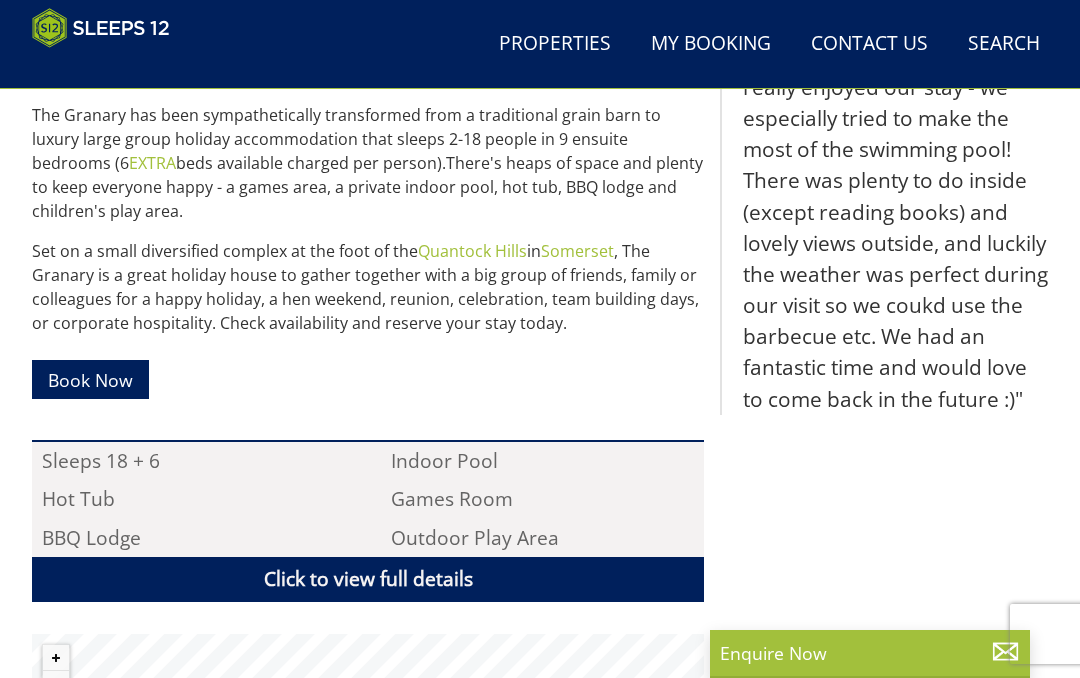 click on "Outdoor Play Area" at bounding box center [542, 538] 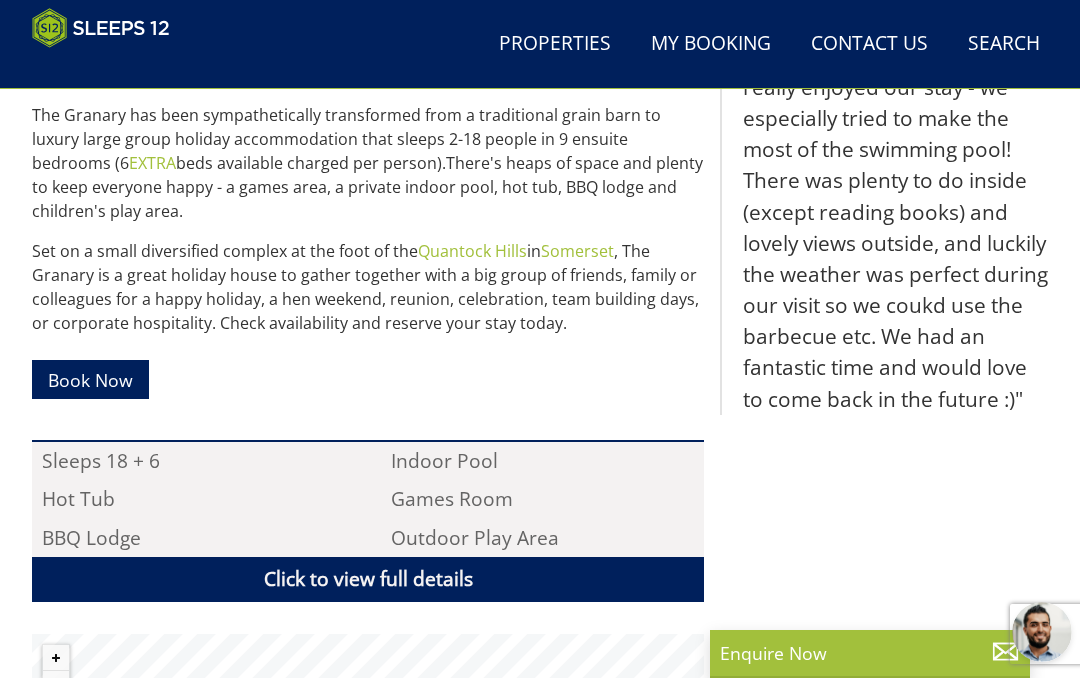 scroll, scrollTop: 0, scrollLeft: 0, axis: both 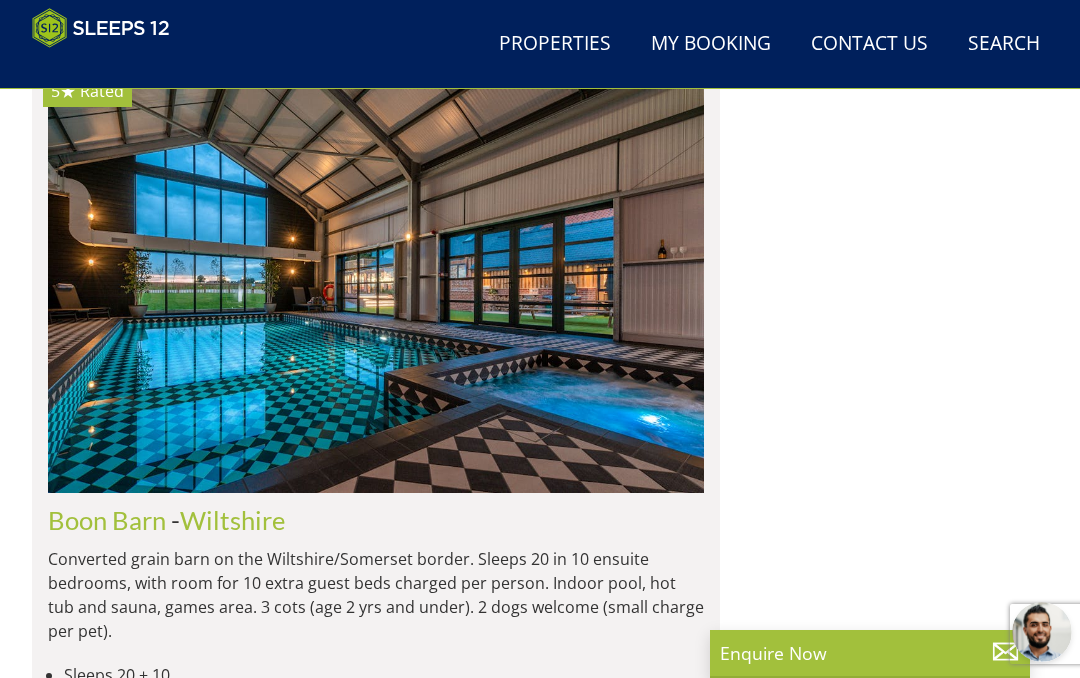 click at bounding box center (376, 1059) 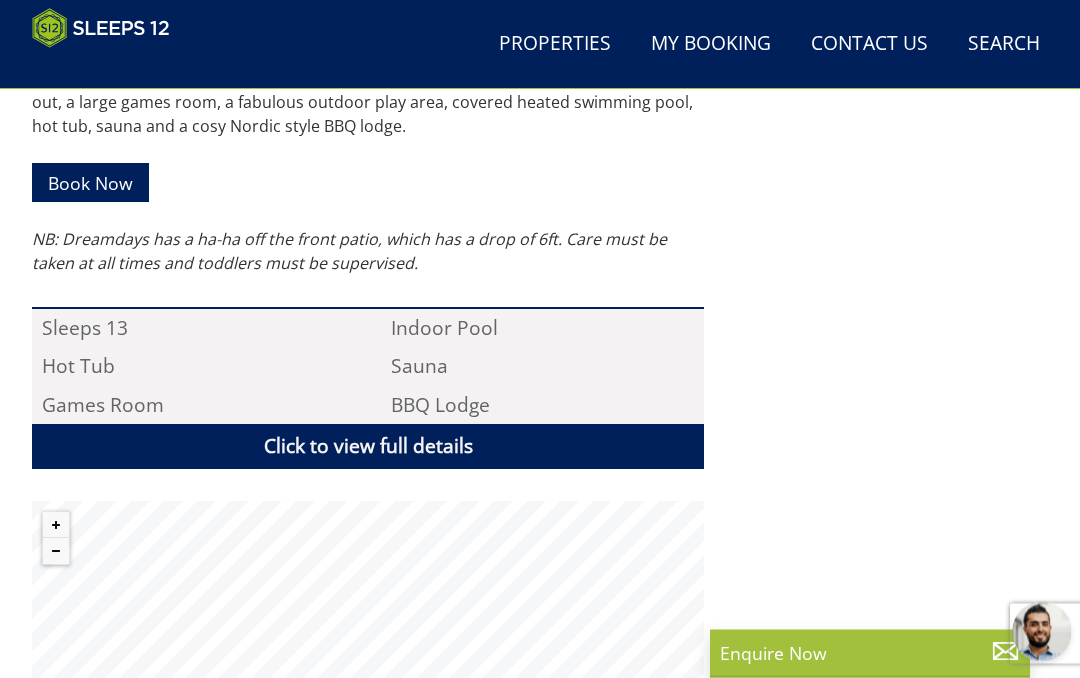 scroll, scrollTop: 1023, scrollLeft: 0, axis: vertical 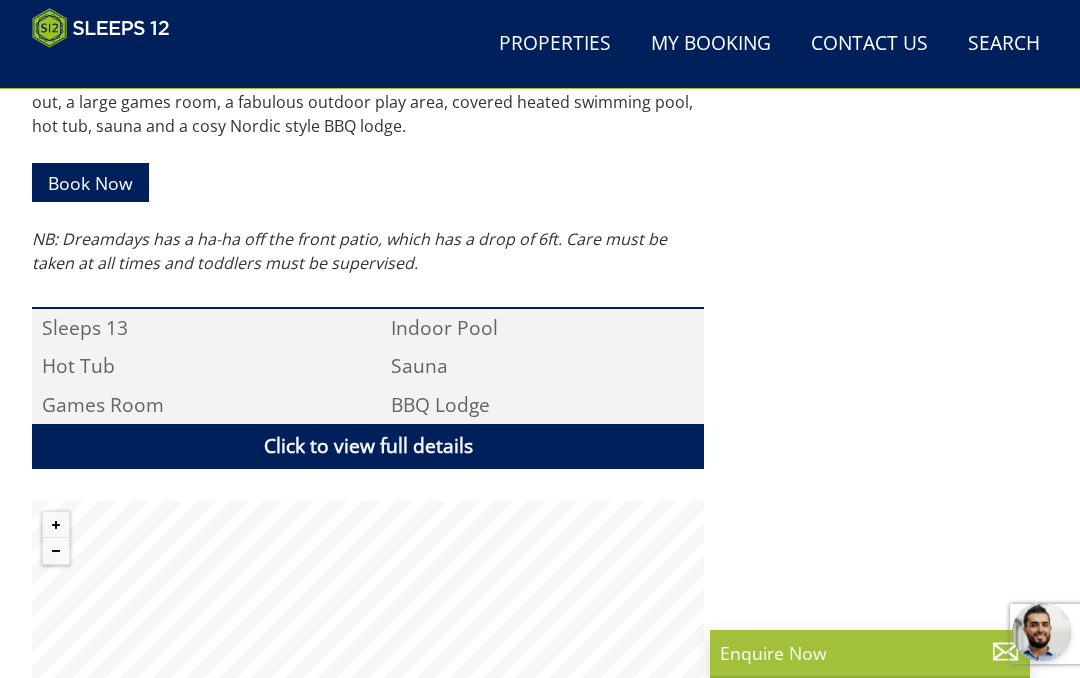 click on "Book Now" at bounding box center [90, 182] 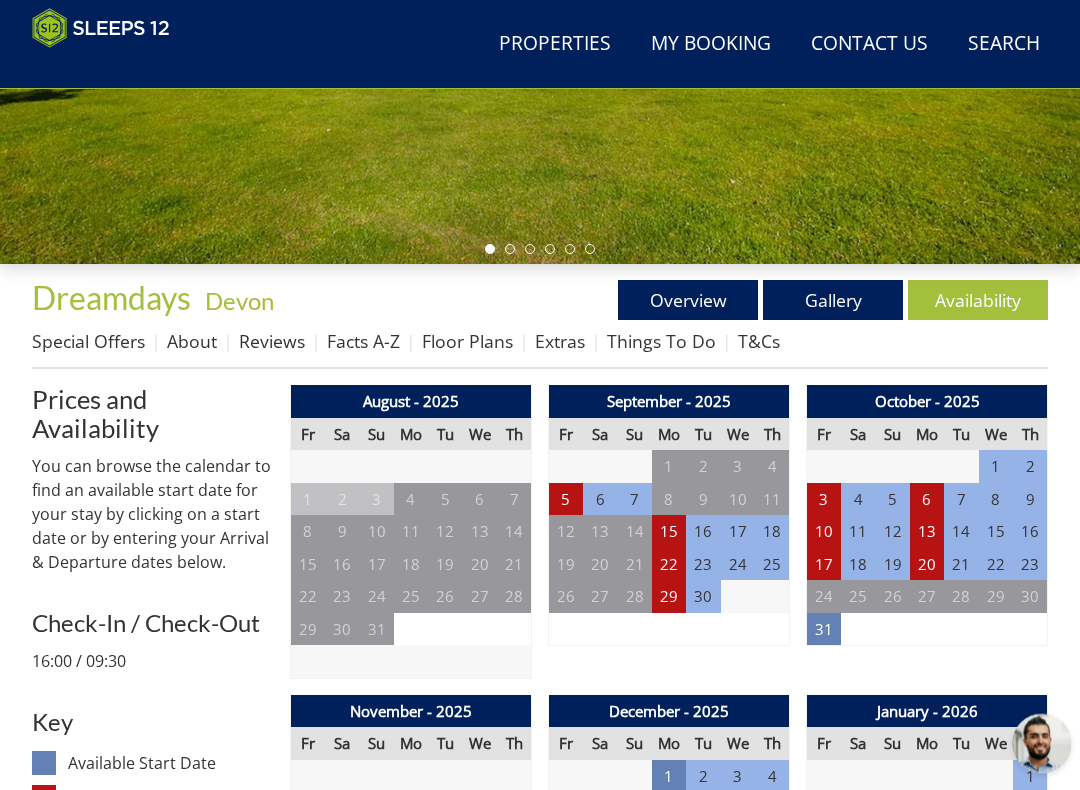 scroll, scrollTop: 474, scrollLeft: 0, axis: vertical 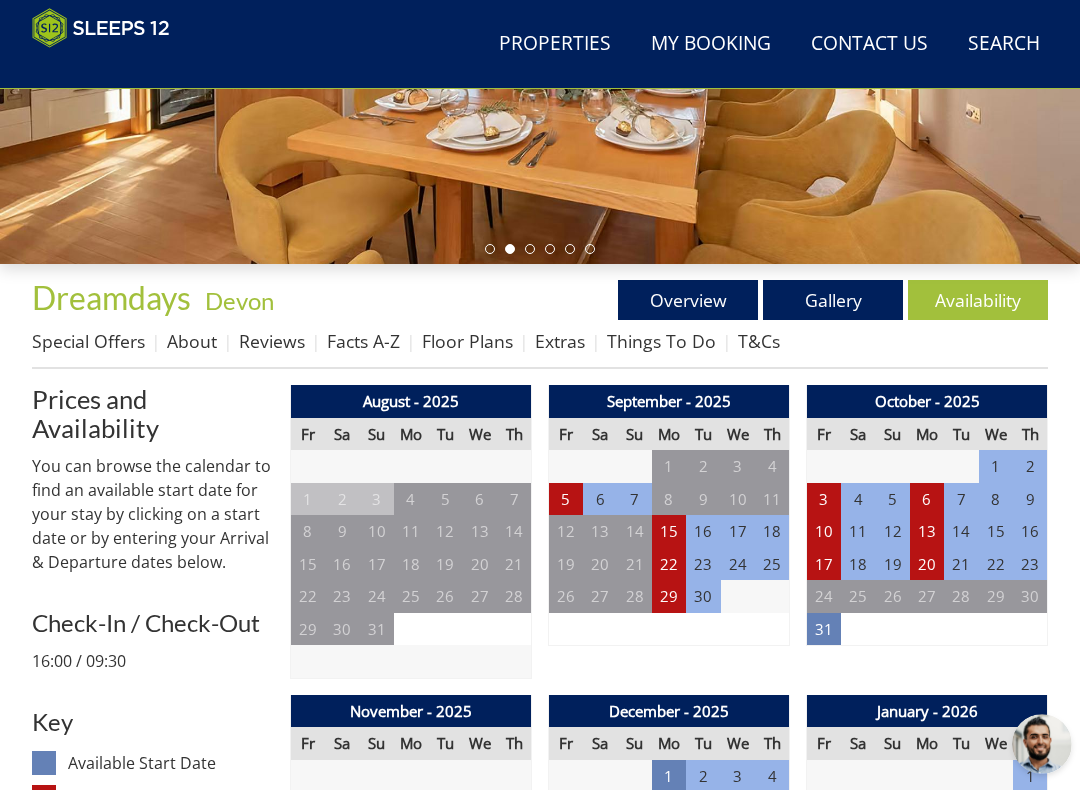 click on "5" at bounding box center [566, 499] 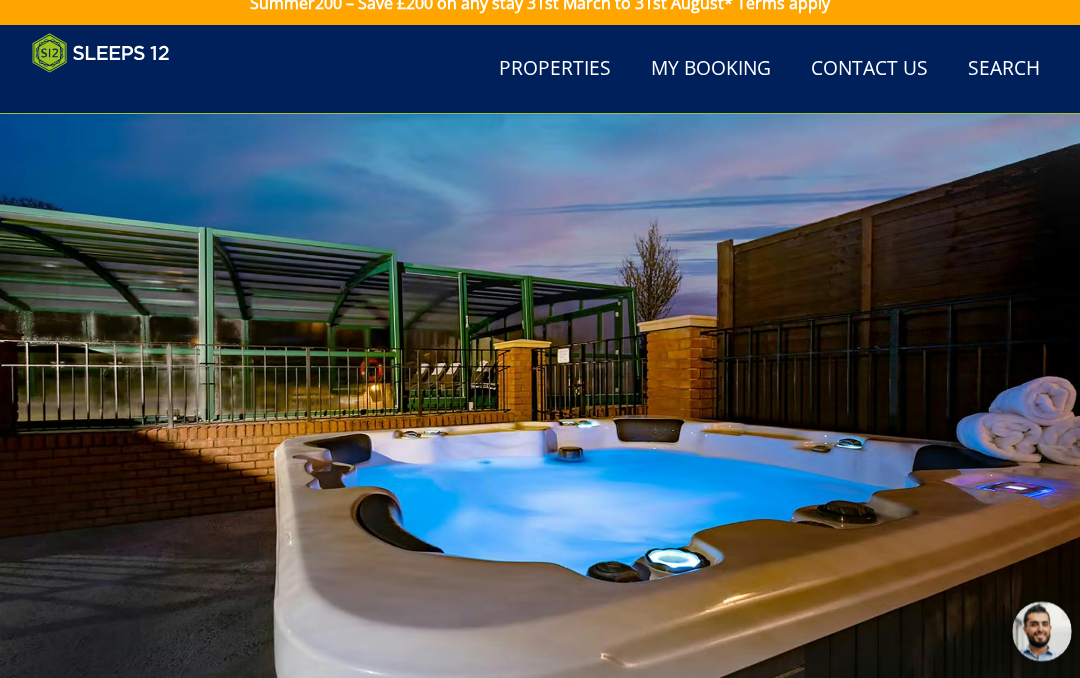 scroll, scrollTop: 0, scrollLeft: 0, axis: both 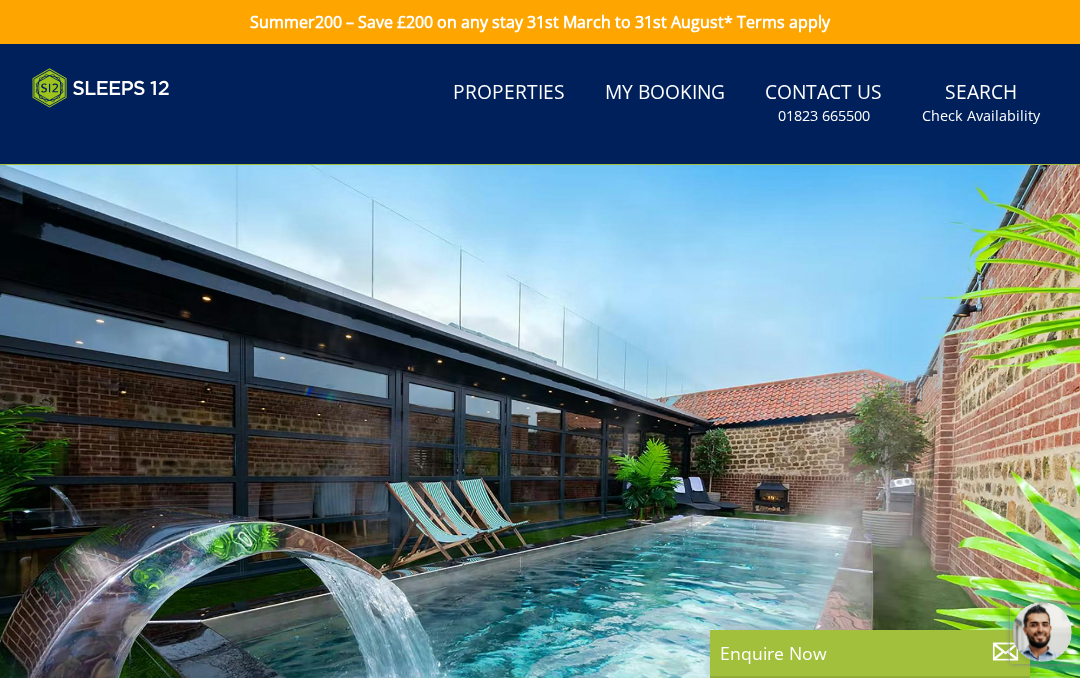 click at bounding box center [101, 88] 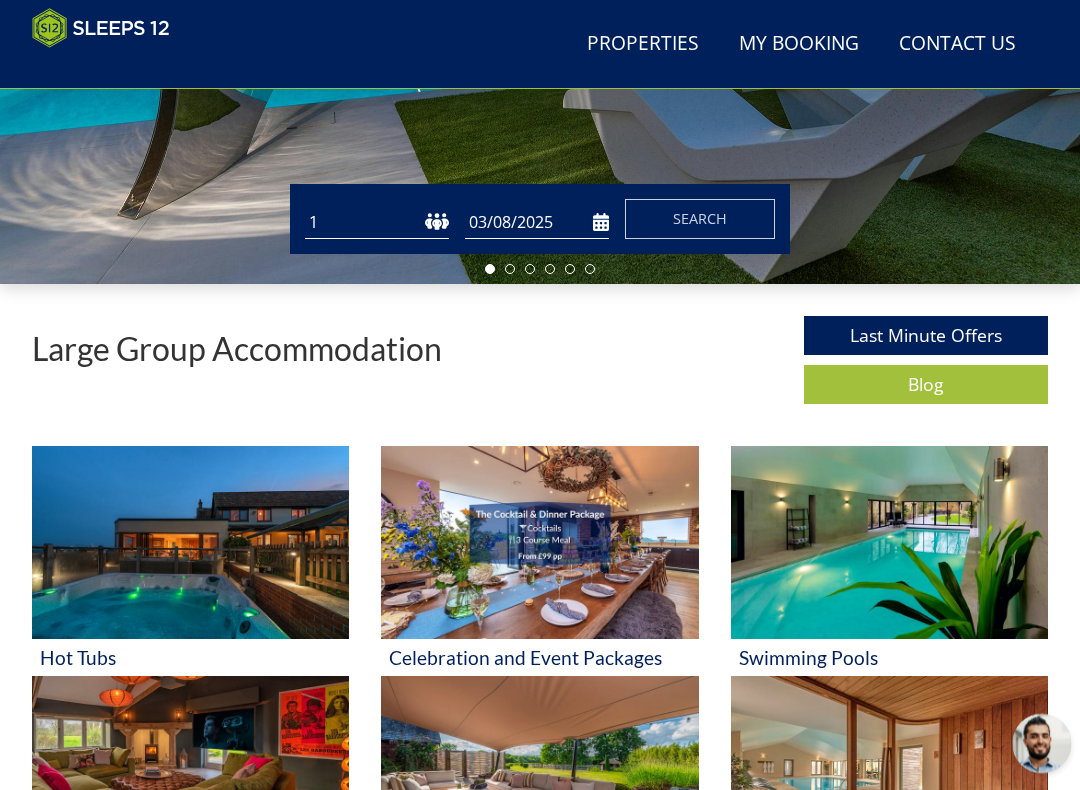 scroll, scrollTop: 455, scrollLeft: 0, axis: vertical 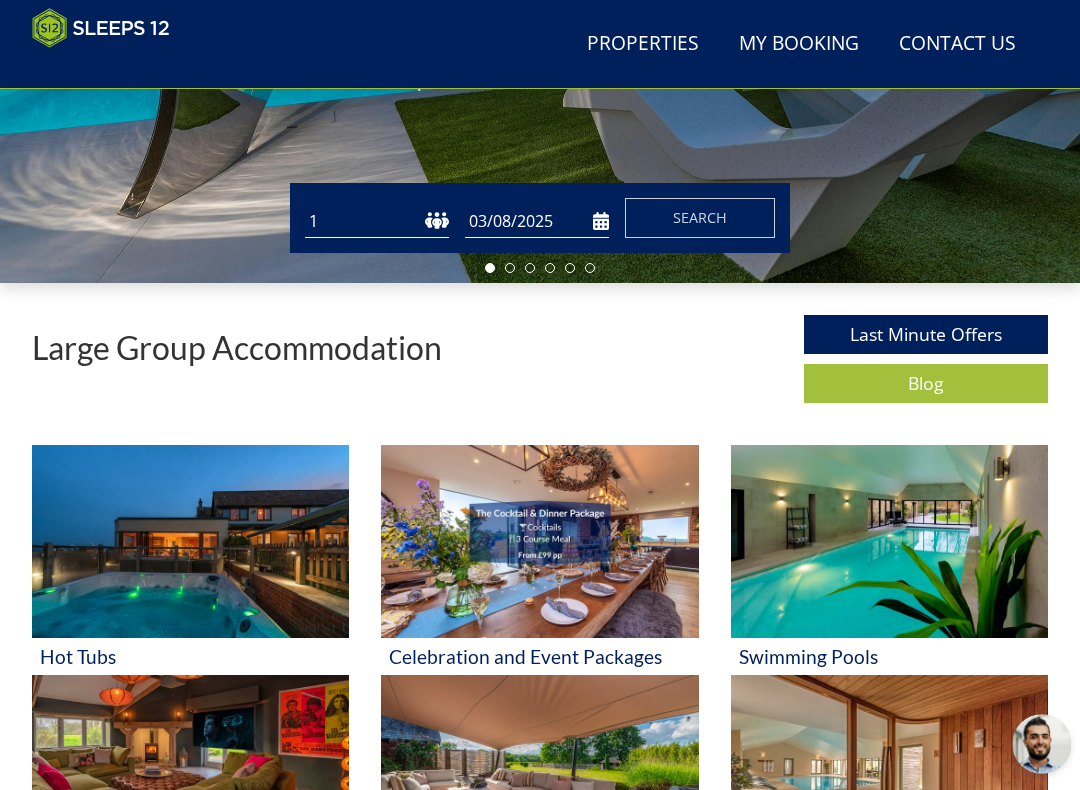 click on "Last Minute Offers" at bounding box center (926, 334) 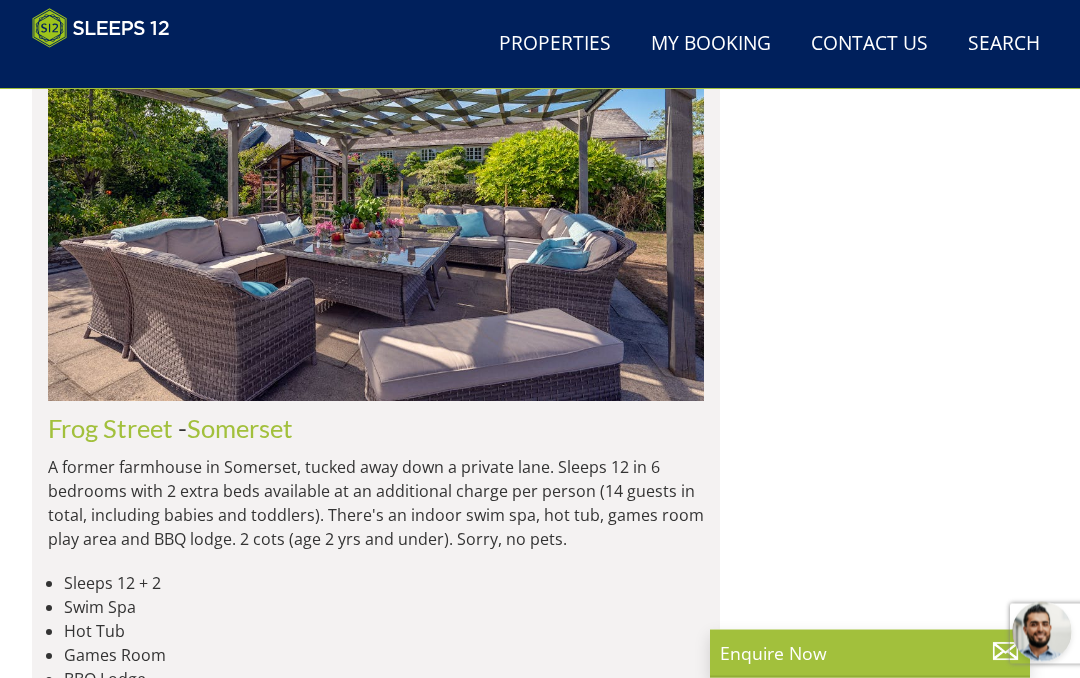 scroll, scrollTop: 6291, scrollLeft: 0, axis: vertical 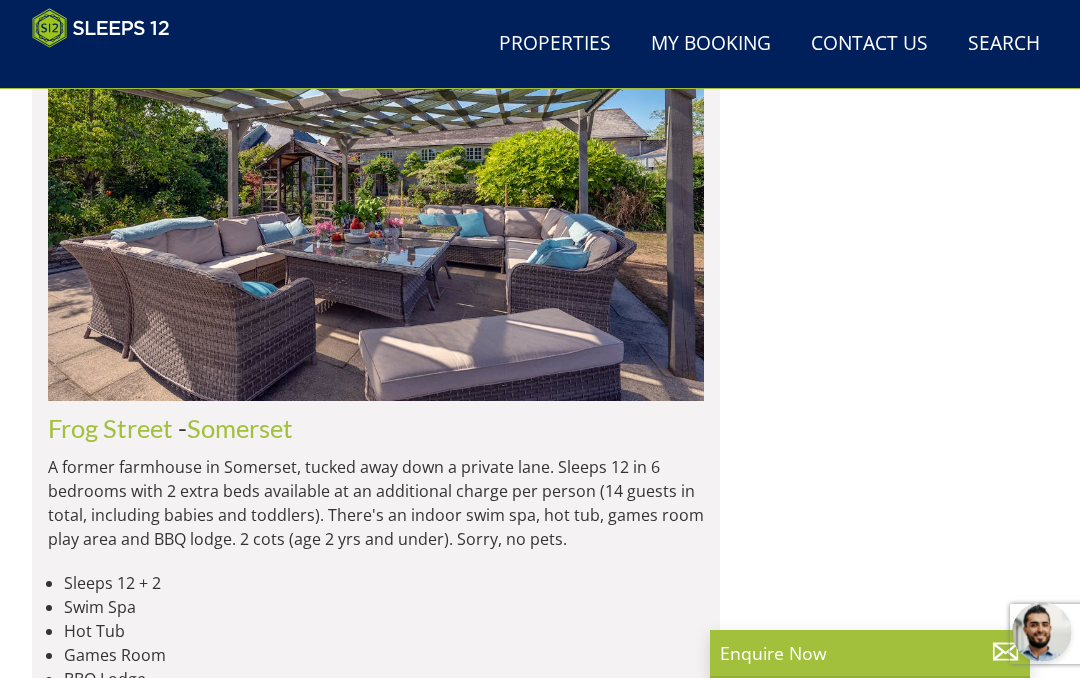 click at bounding box center [376, 189] 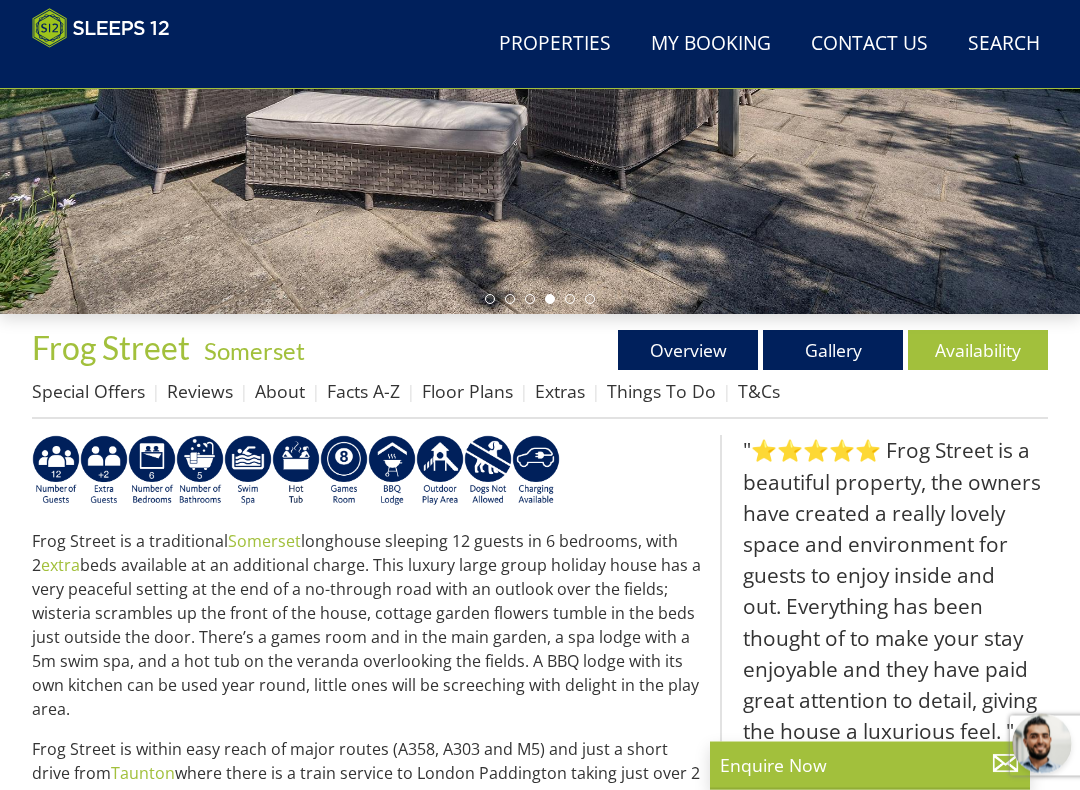 scroll, scrollTop: 425, scrollLeft: 0, axis: vertical 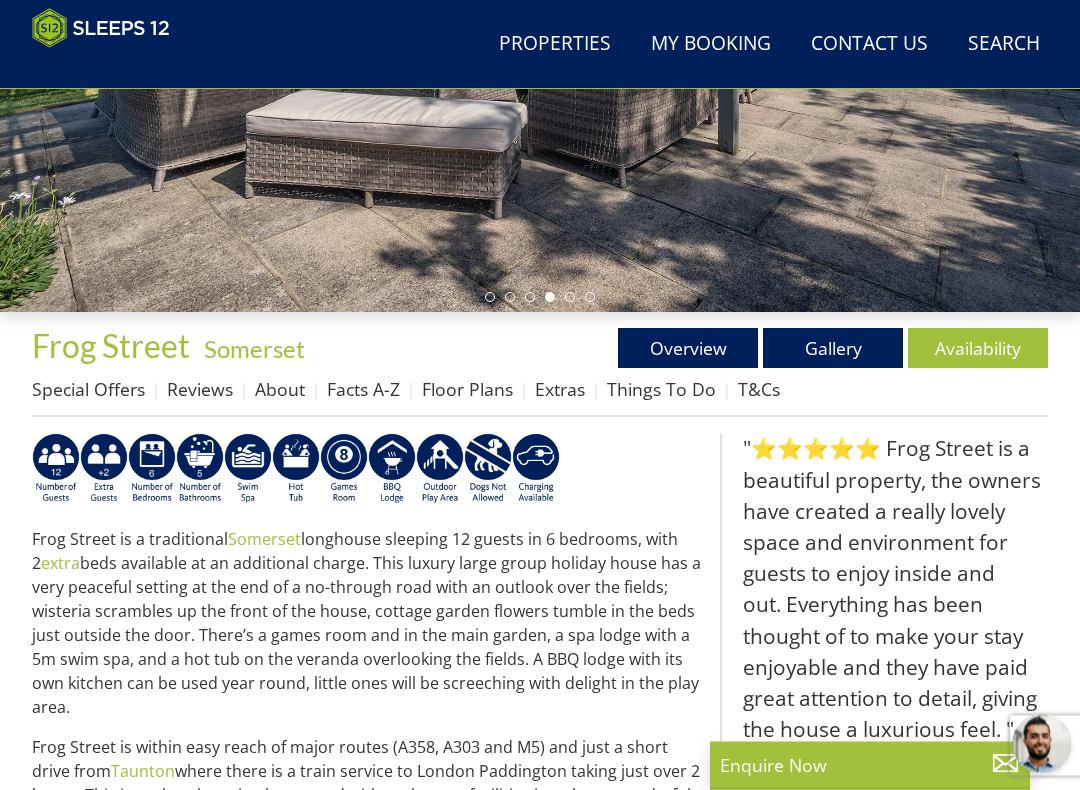 click on "Floor Plans" at bounding box center [467, 390] 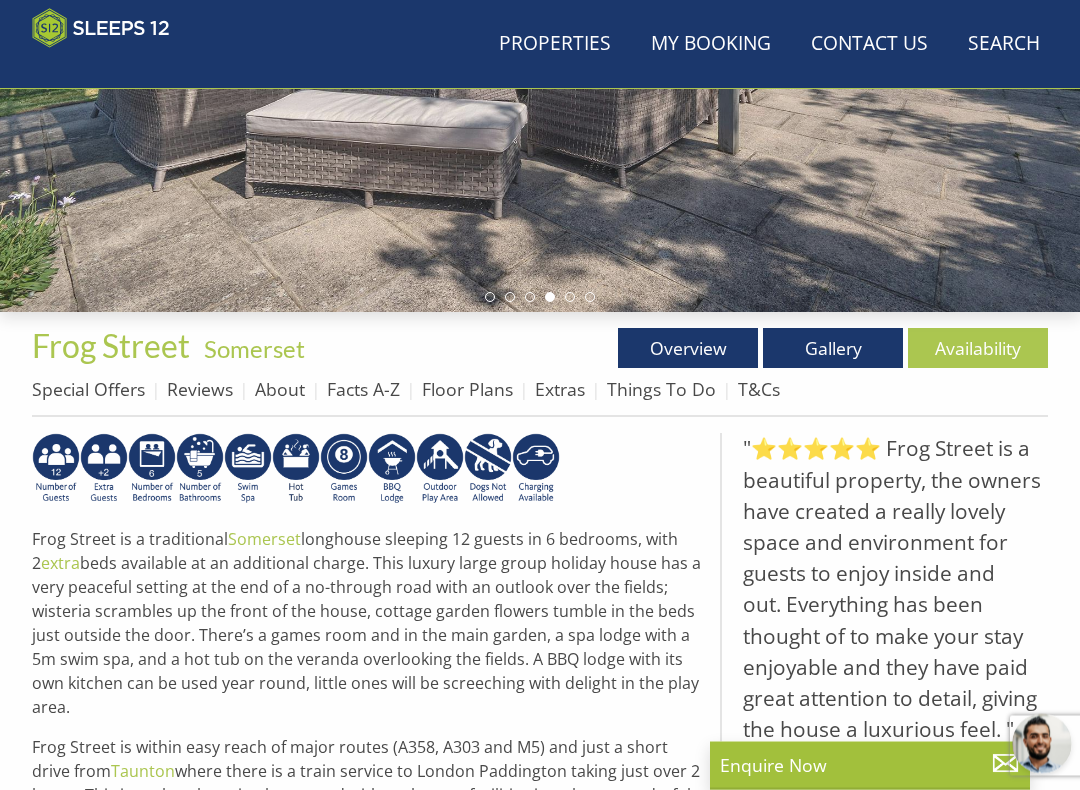 scroll, scrollTop: 426, scrollLeft: 0, axis: vertical 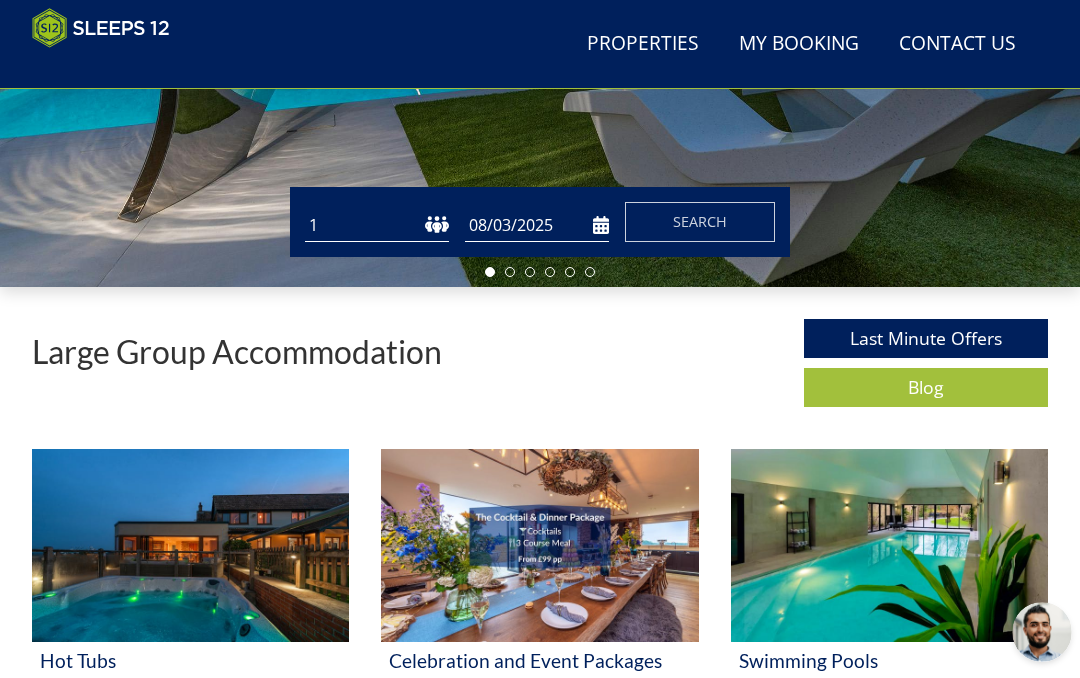 click on "Last Minute Offers" at bounding box center [926, 338] 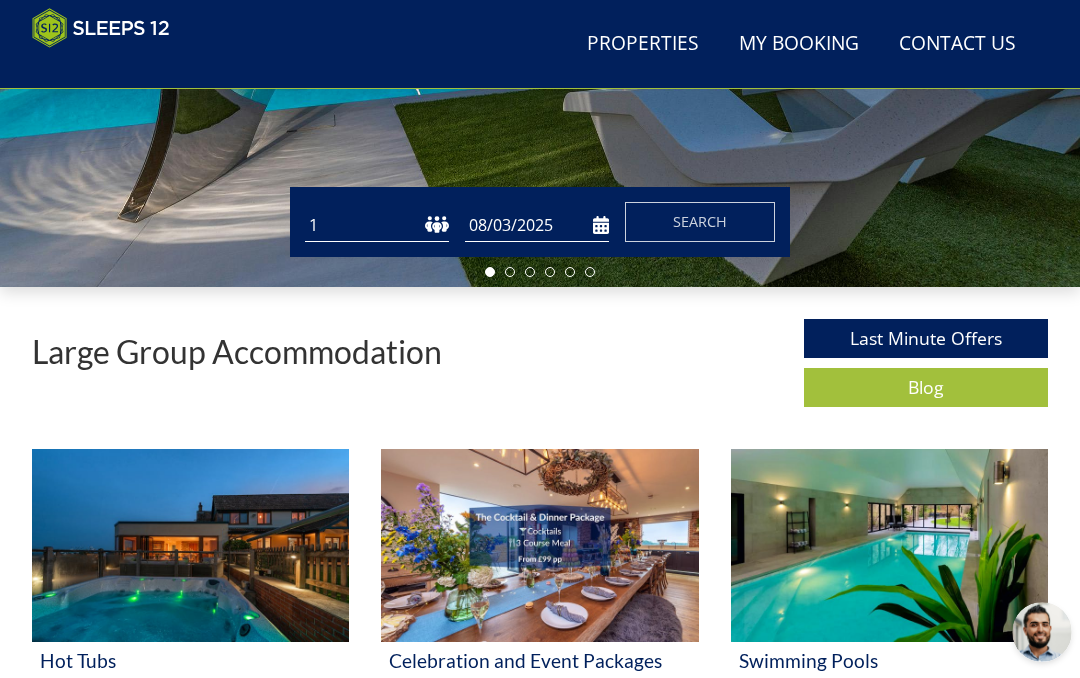 scroll, scrollTop: 0, scrollLeft: 0, axis: both 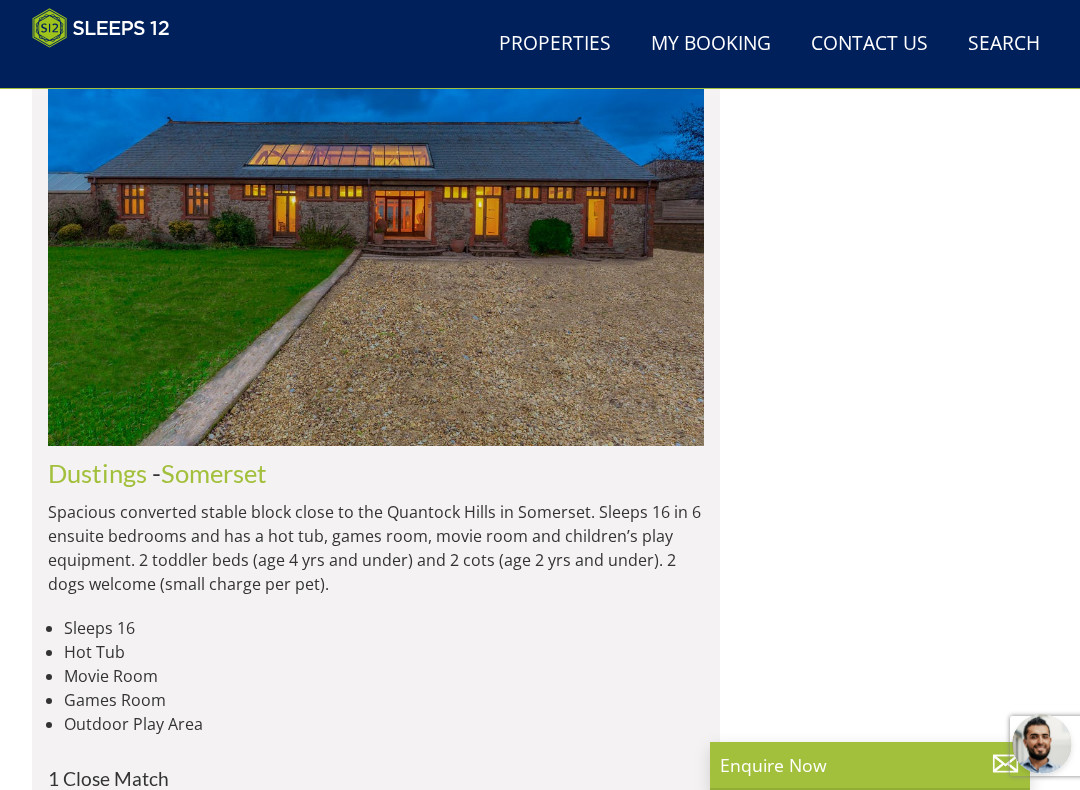 click at bounding box center (376, 234) 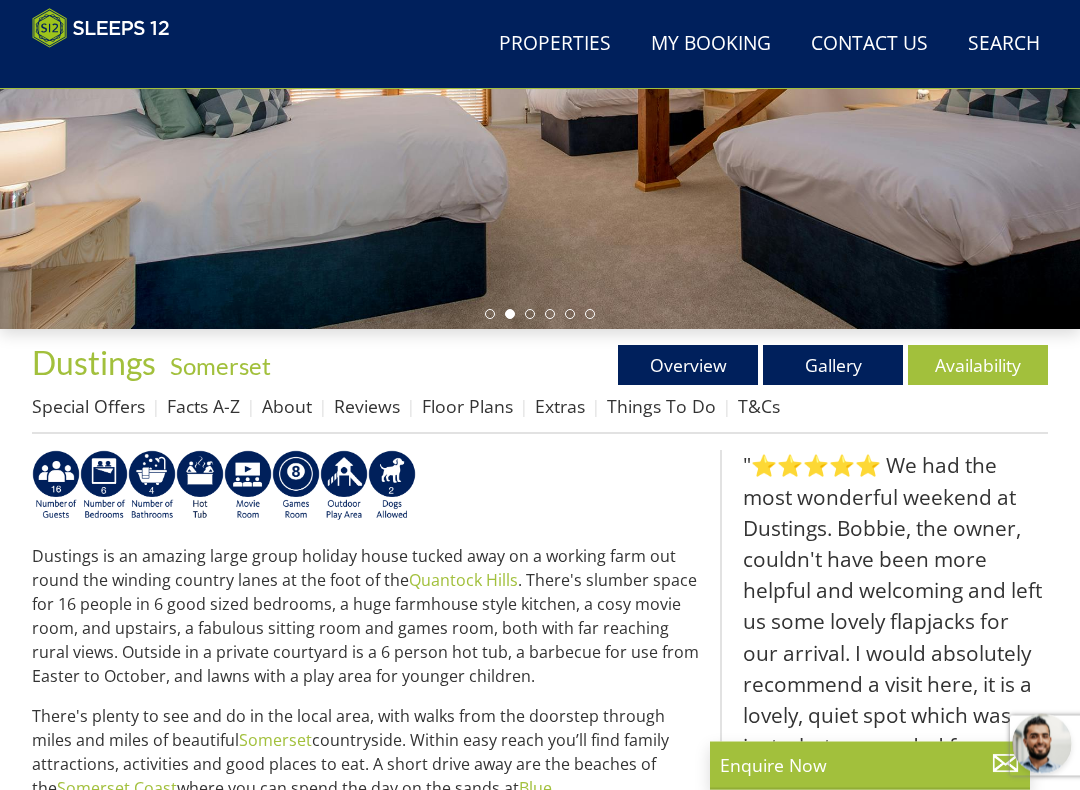 scroll, scrollTop: 409, scrollLeft: 0, axis: vertical 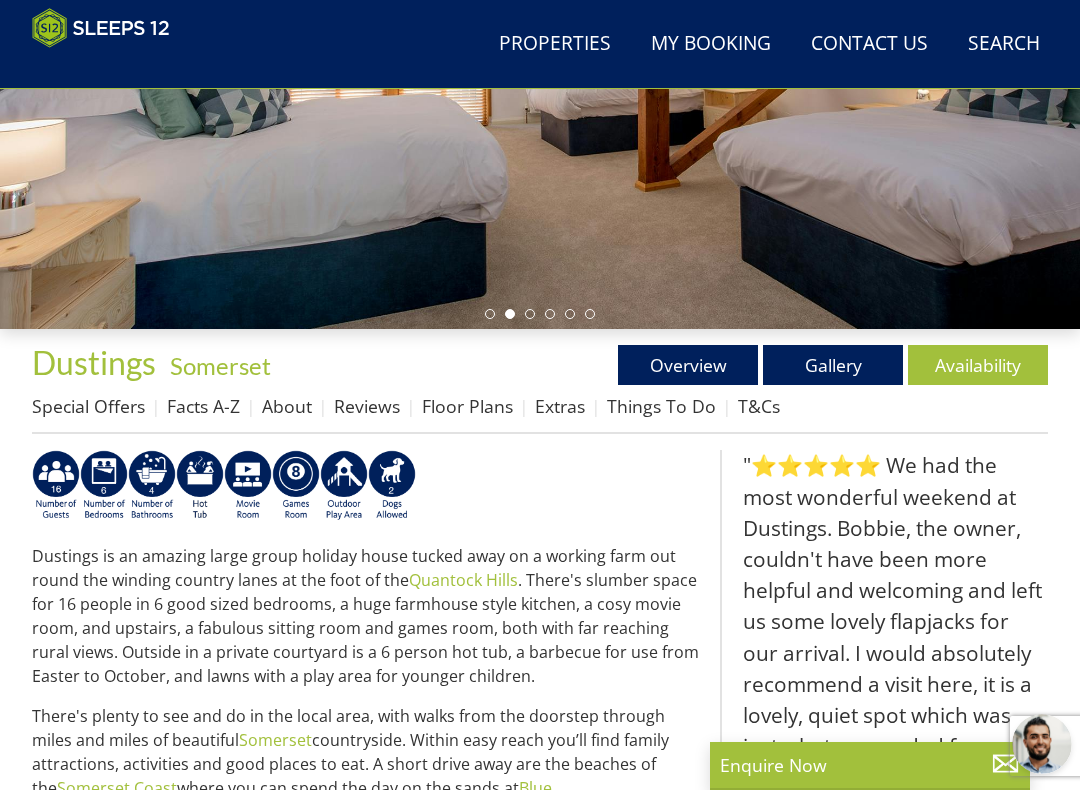 click on "Floor Plans" at bounding box center (467, 406) 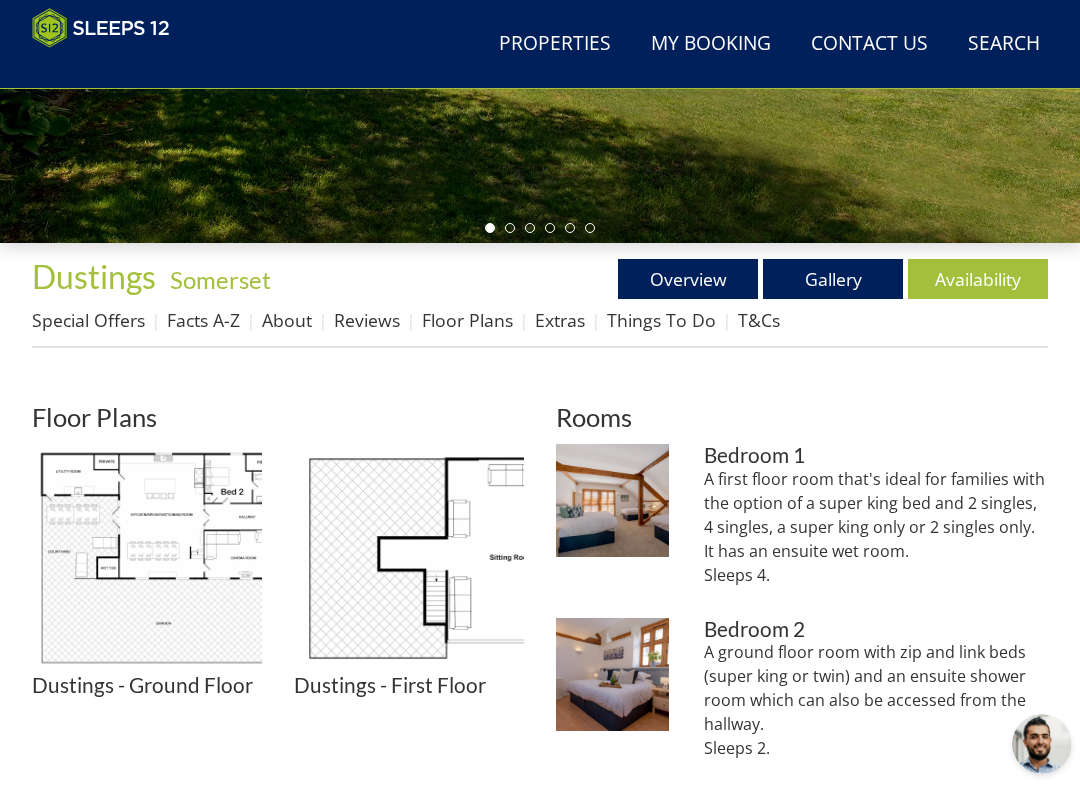 scroll, scrollTop: 0, scrollLeft: 0, axis: both 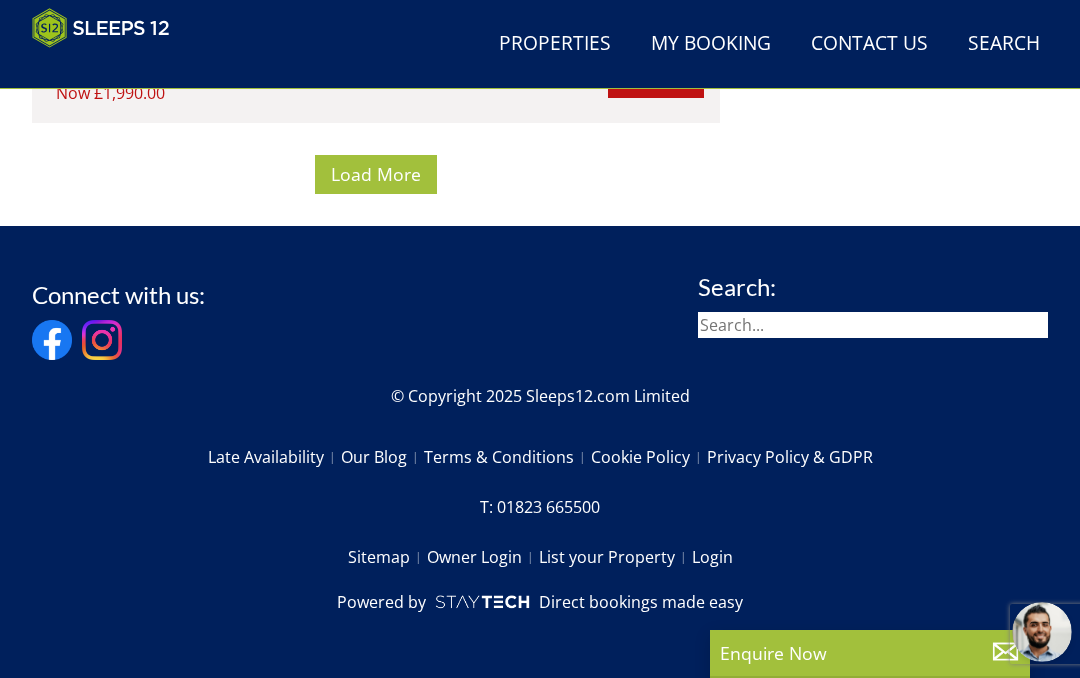 click on "Load More" at bounding box center [376, 174] 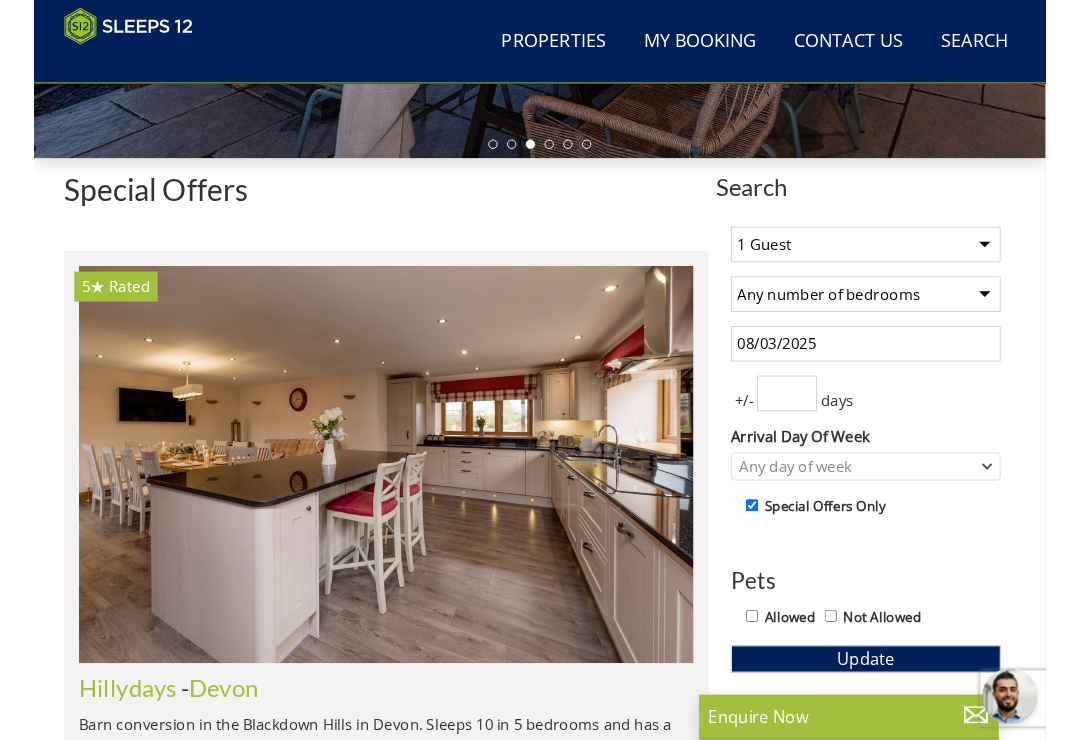 scroll, scrollTop: 577, scrollLeft: 0, axis: vertical 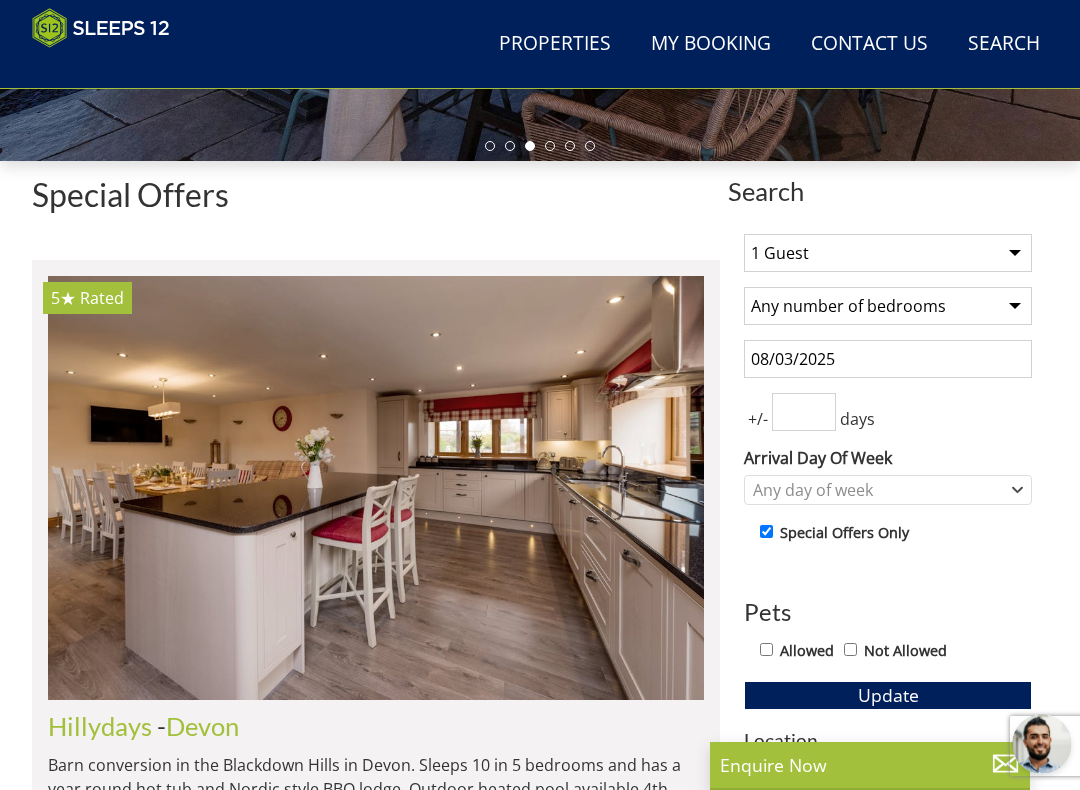 click on "1 Guest
2 Guests
3 Guests
4 Guests
5 Guests
6 Guests
7 Guests
8 Guests
9 Guests
10 Guests
11 Guests
12 Guests
13 Guests
14 Guests
15 Guests
16 Guests
17 Guests
18 Guests
19 Guests
20 Guests
21 Guests
22 Guests
23 Guests
24 Guests
25 Guests
26 Guests
27 Guests
28 Guests
29 Guests
30 Guests
31 Guests
32 Guests" at bounding box center (888, 253) 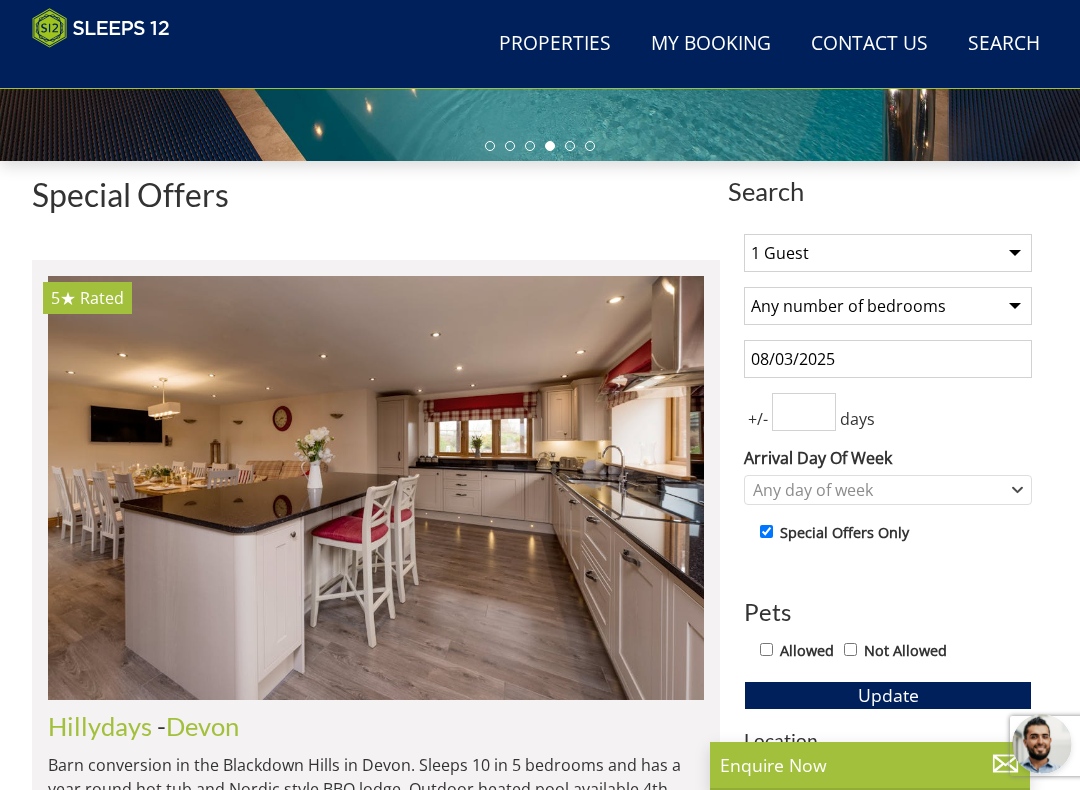 select on "8" 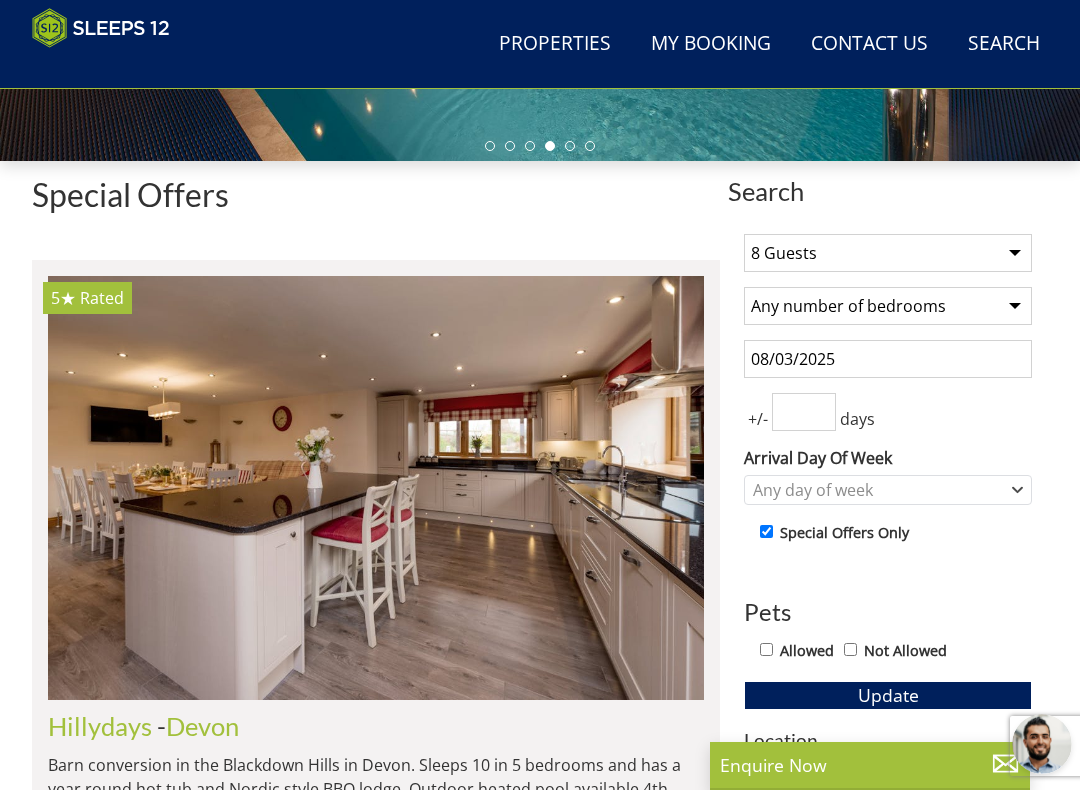 click on "Any number of bedrooms
4 Bedrooms
5 Bedrooms
6 Bedrooms
7 Bedrooms
8 Bedrooms
9 Bedrooms
10 Bedrooms
11 Bedrooms
12 Bedrooms
13 Bedrooms
14 Bedrooms
15 Bedrooms
16 Bedrooms" at bounding box center (888, 306) 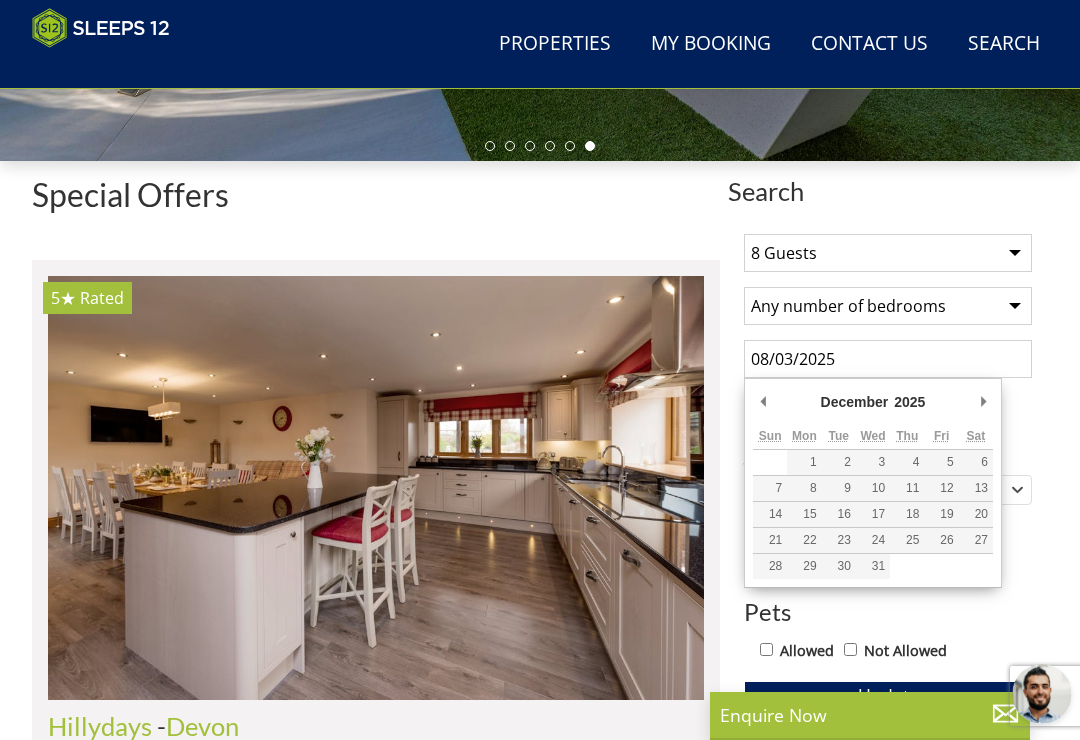 type on "[DATE]" 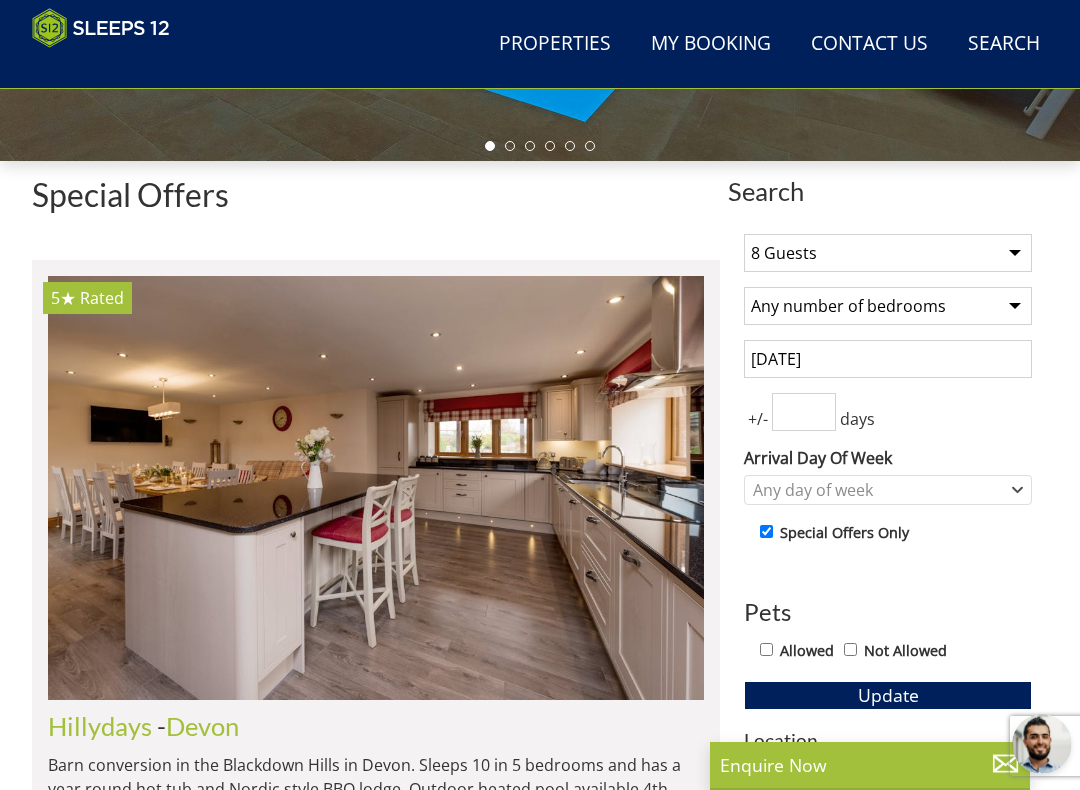 click on "[NUMBER]" at bounding box center (804, 412) 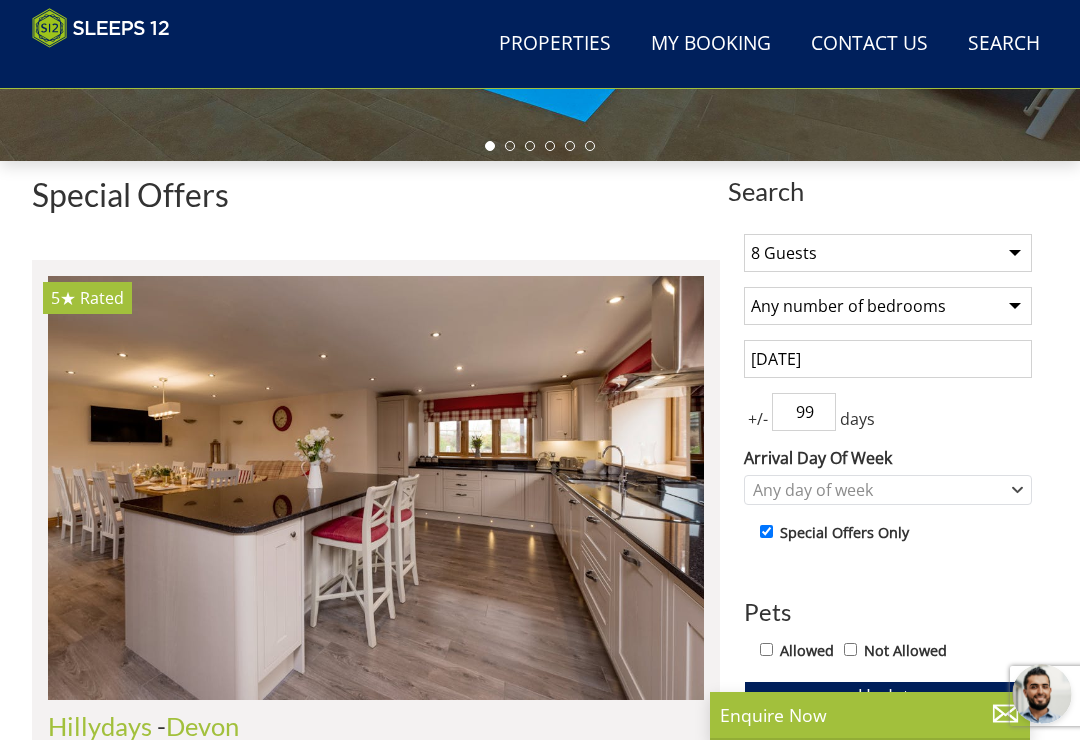 type on "9" 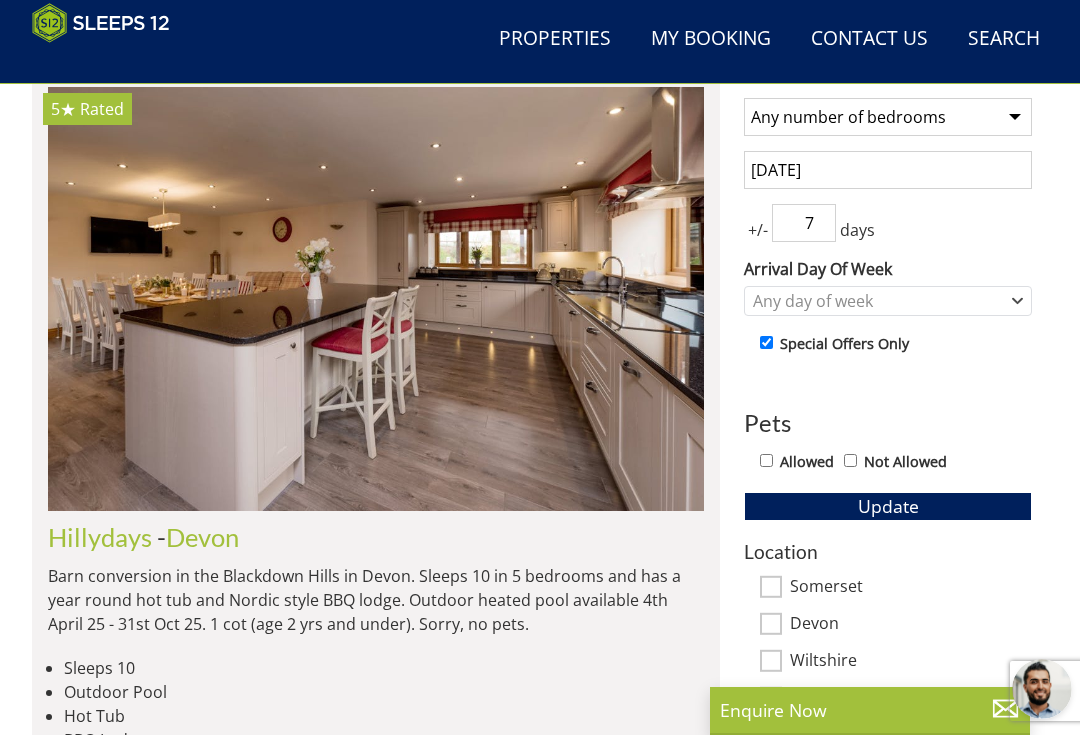 scroll, scrollTop: 778, scrollLeft: 0, axis: vertical 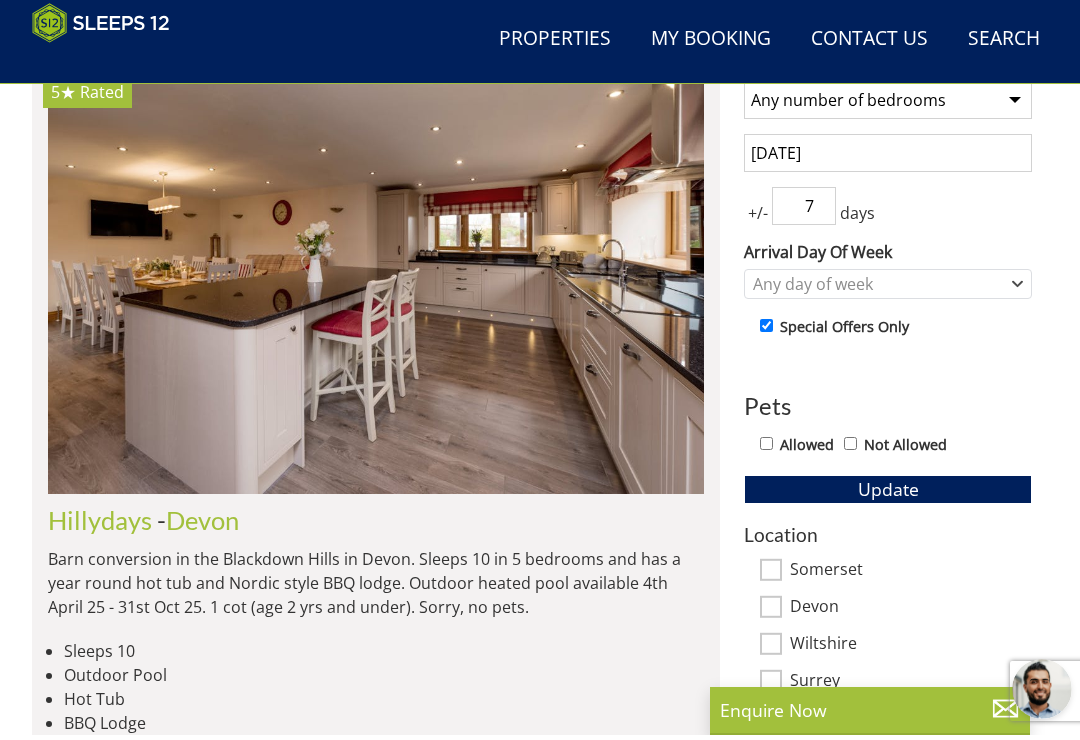 type on "7" 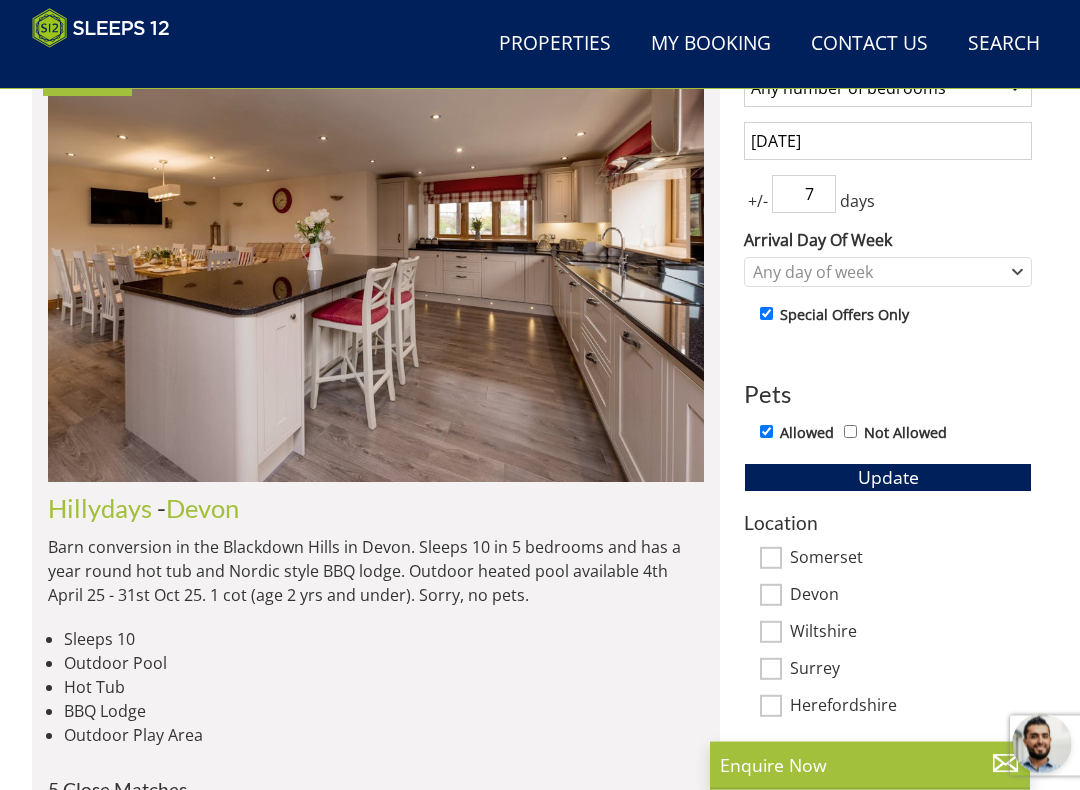 scroll, scrollTop: 959, scrollLeft: 0, axis: vertical 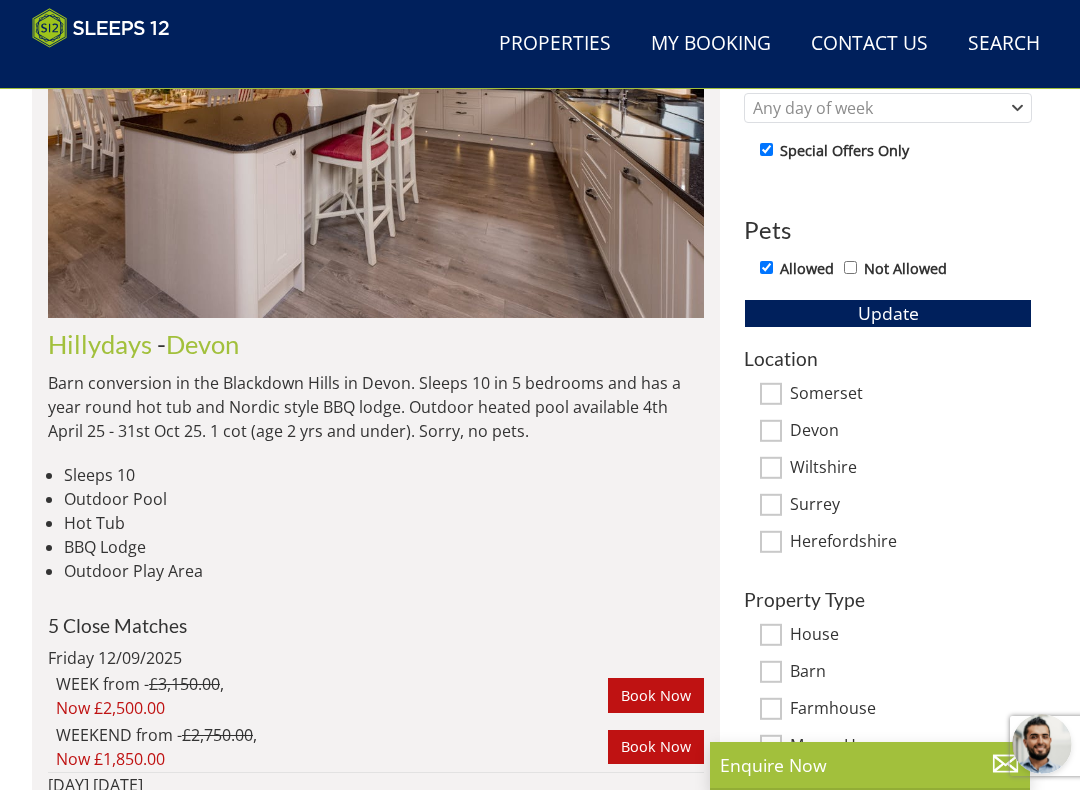 click on "Update" at bounding box center (888, 313) 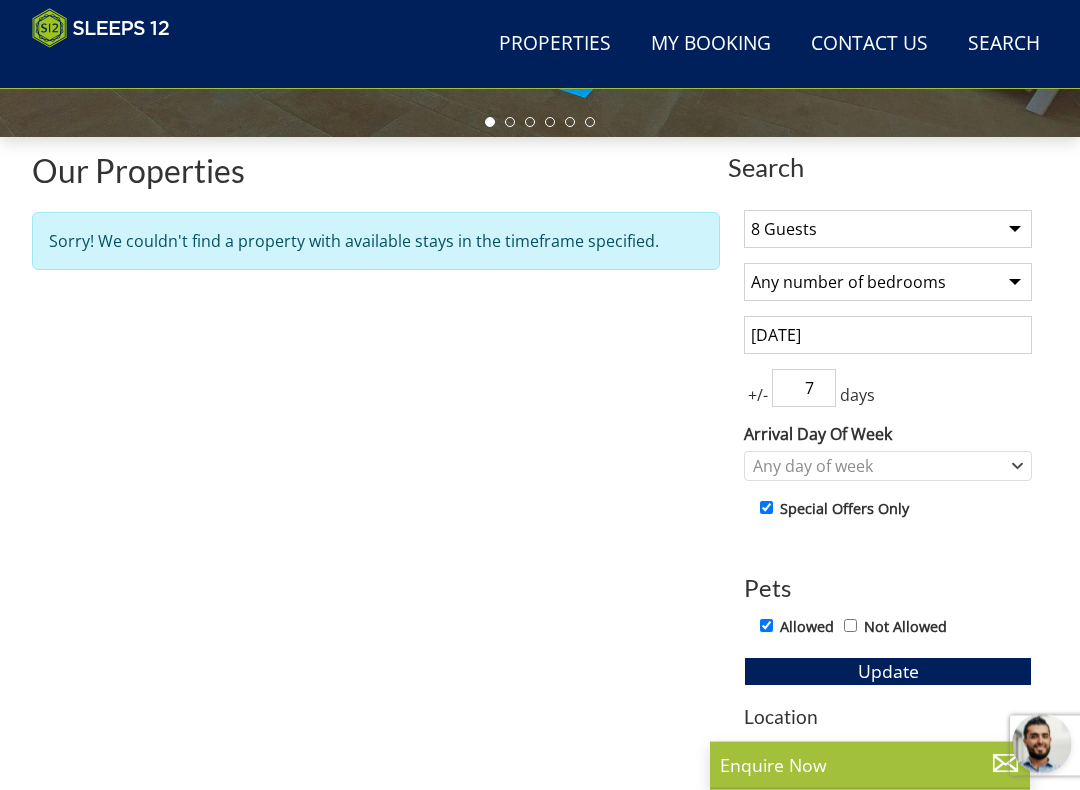 scroll, scrollTop: 649, scrollLeft: 0, axis: vertical 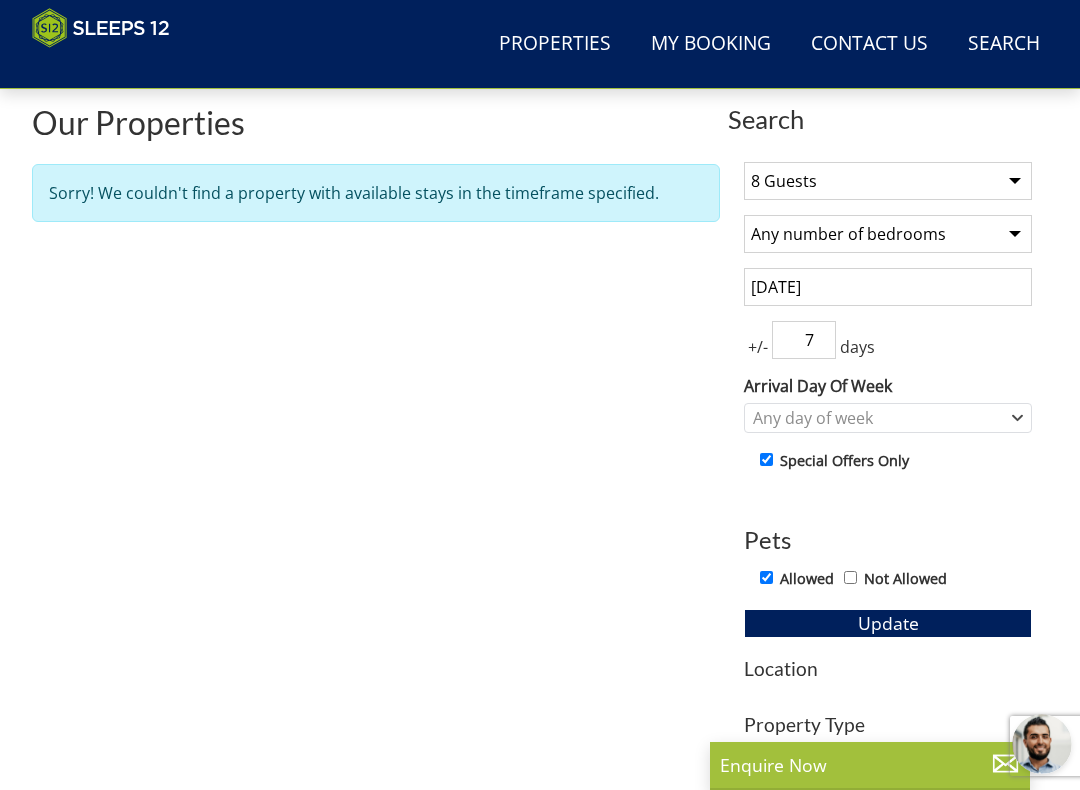 click on "Allowed" at bounding box center [766, 577] 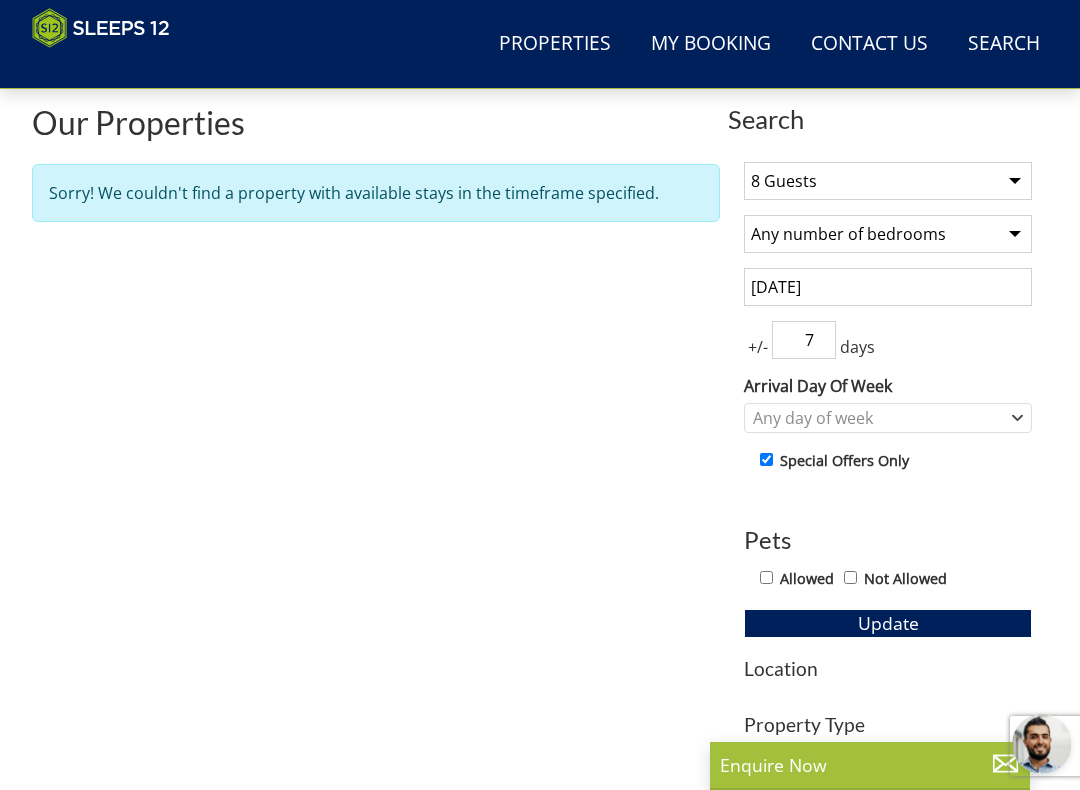 click on "Update" at bounding box center (888, 623) 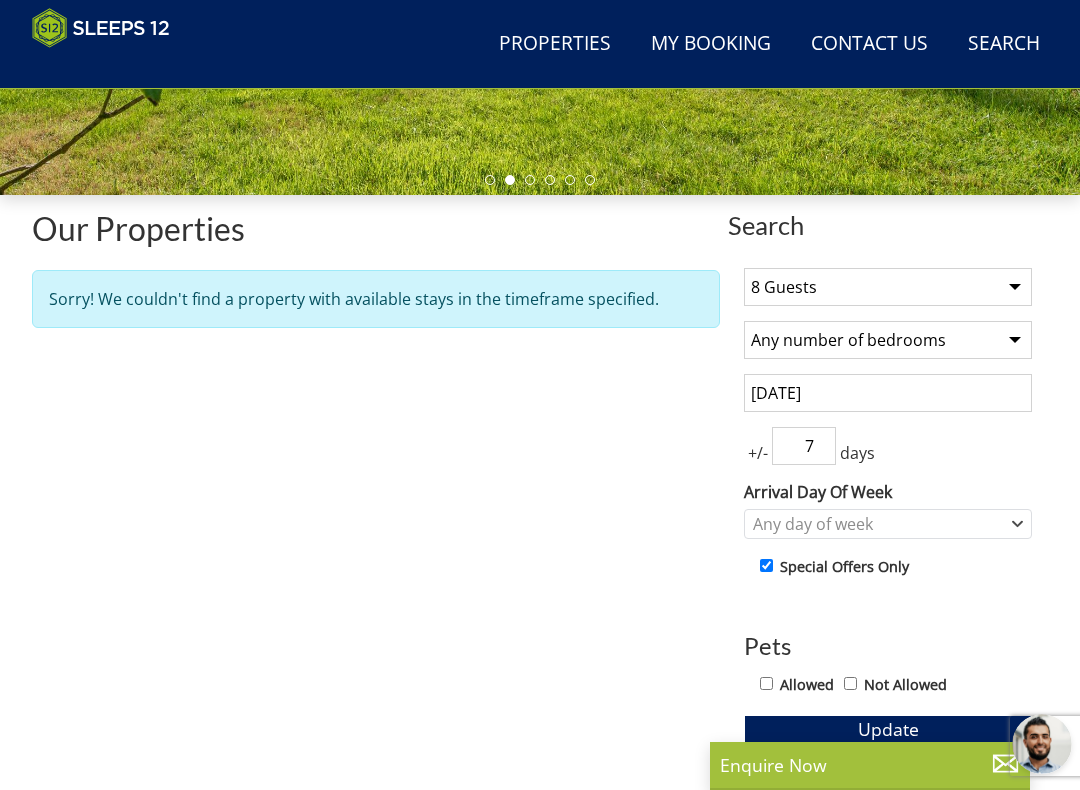 scroll, scrollTop: 557, scrollLeft: 0, axis: vertical 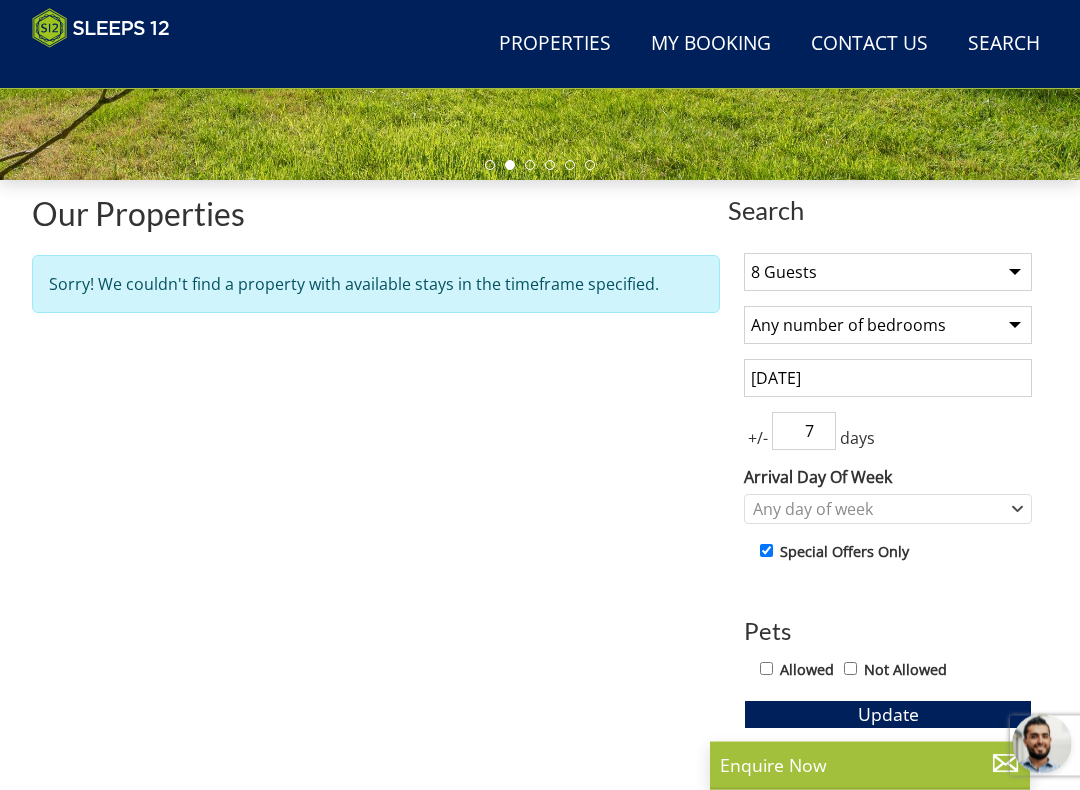 click on "[DATE]" at bounding box center (888, 379) 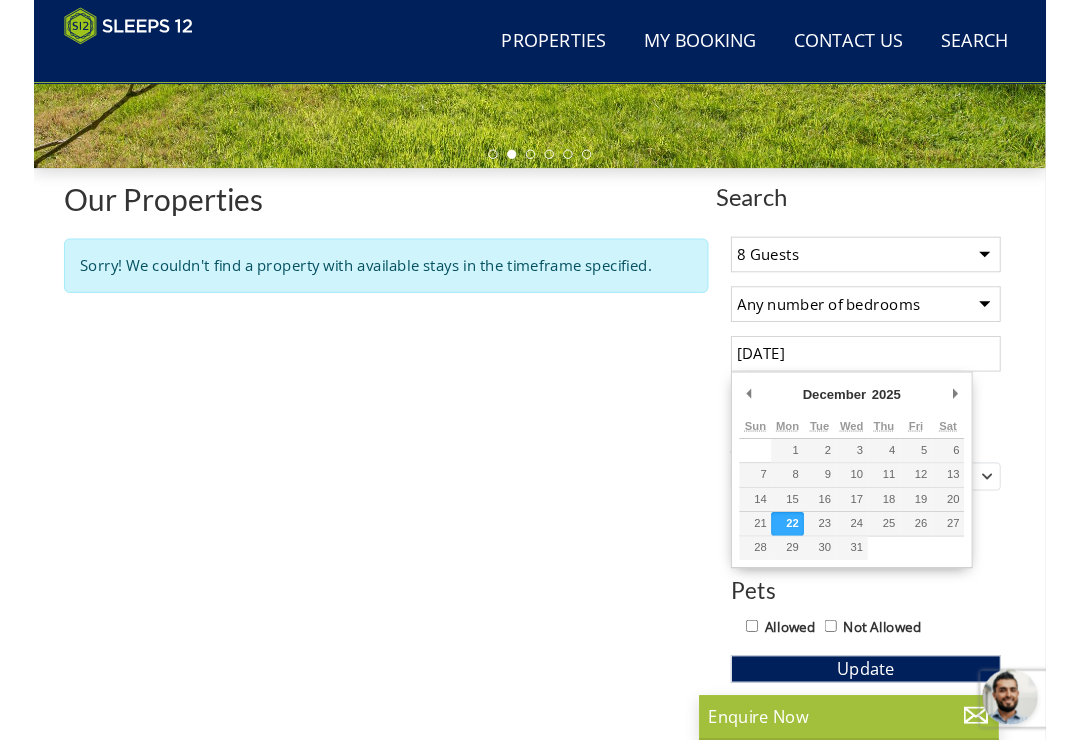 scroll, scrollTop: 557, scrollLeft: 0, axis: vertical 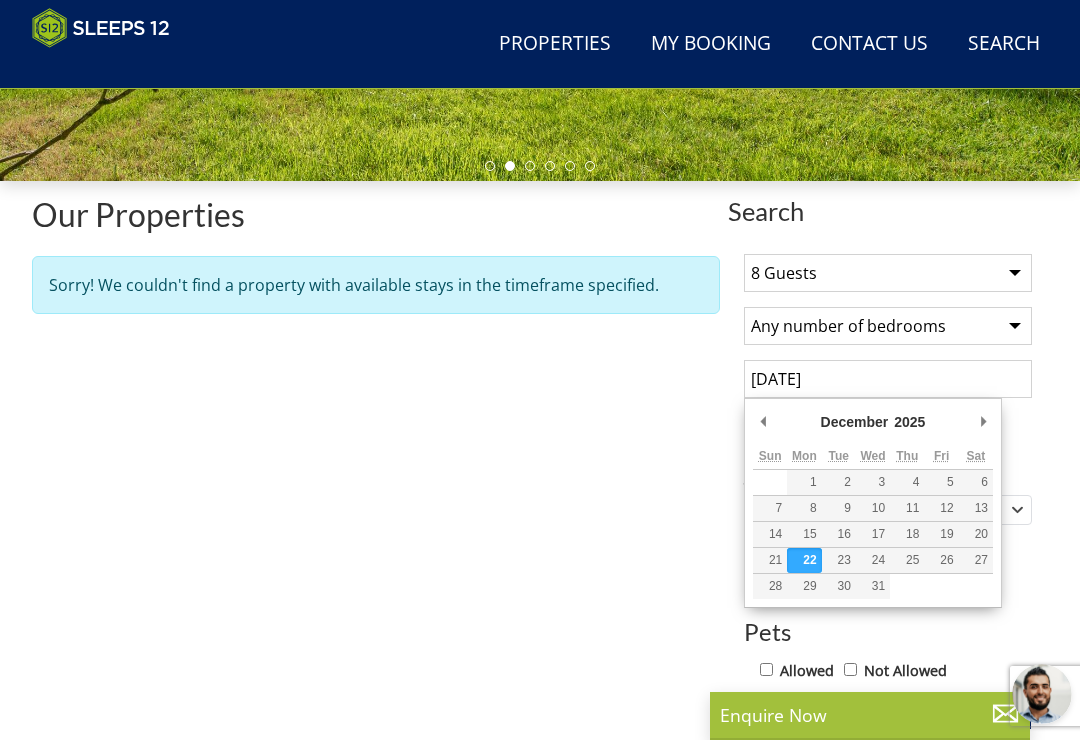 type on "21/12/2025" 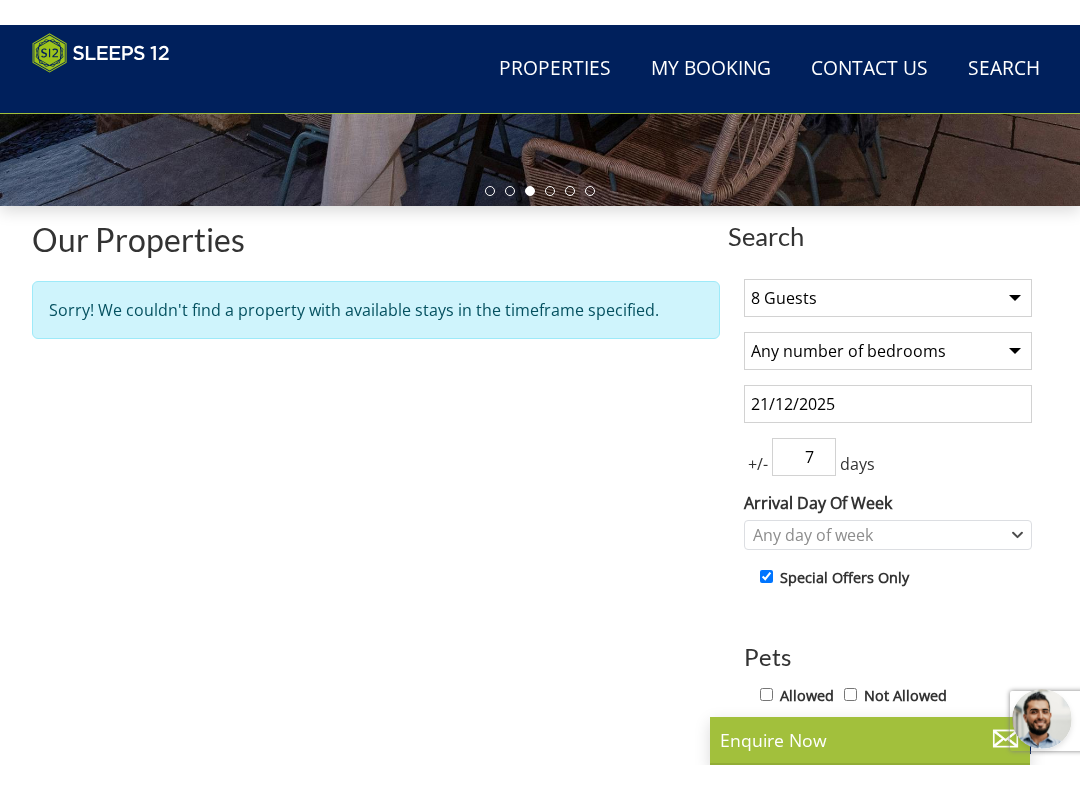scroll, scrollTop: 558, scrollLeft: 0, axis: vertical 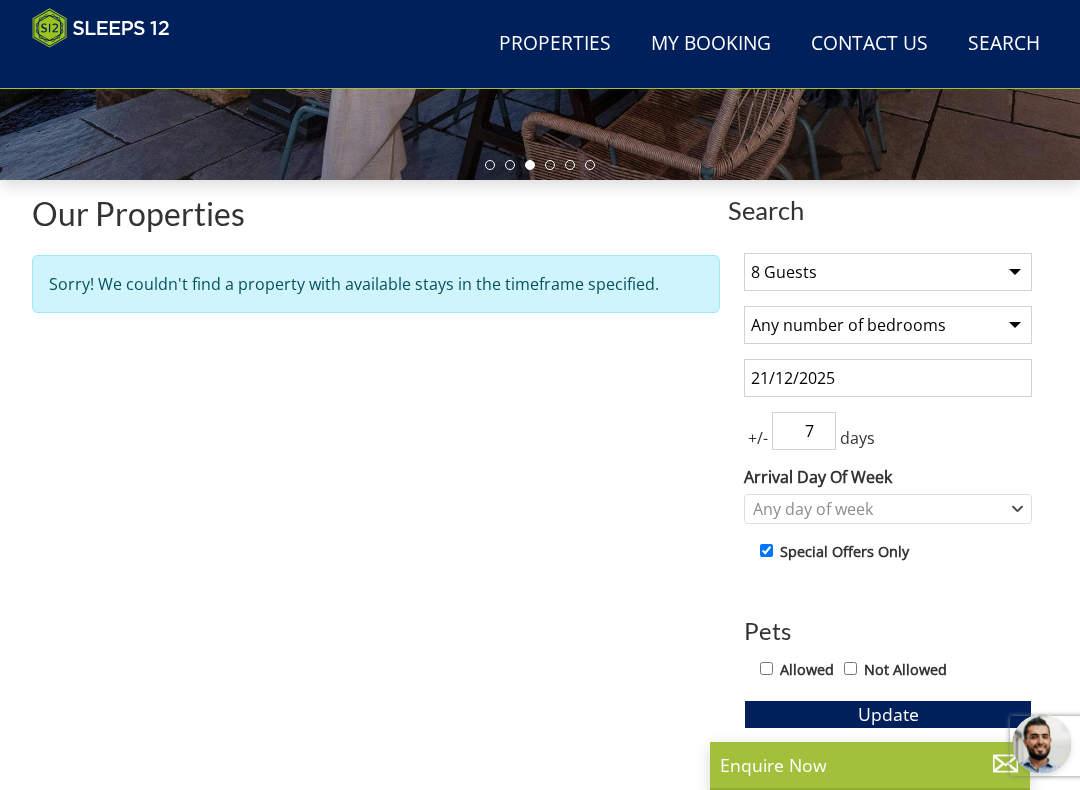 click on "Update" at bounding box center [888, 714] 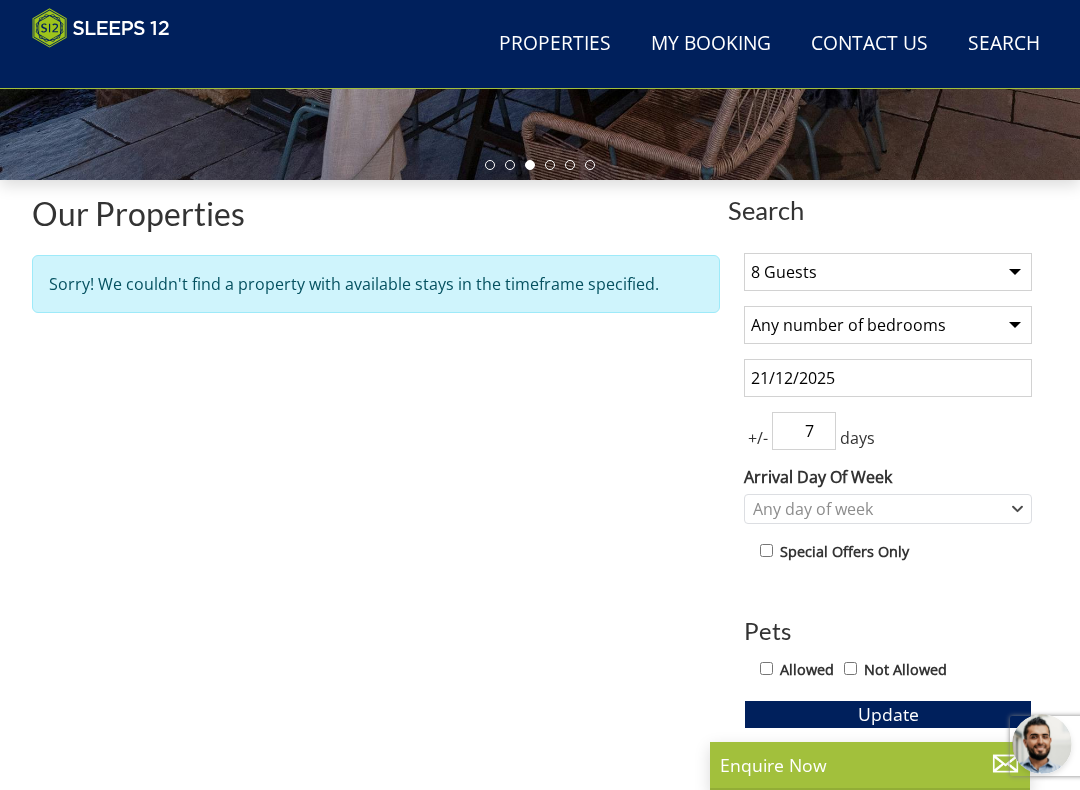 click on "Update" at bounding box center [888, 714] 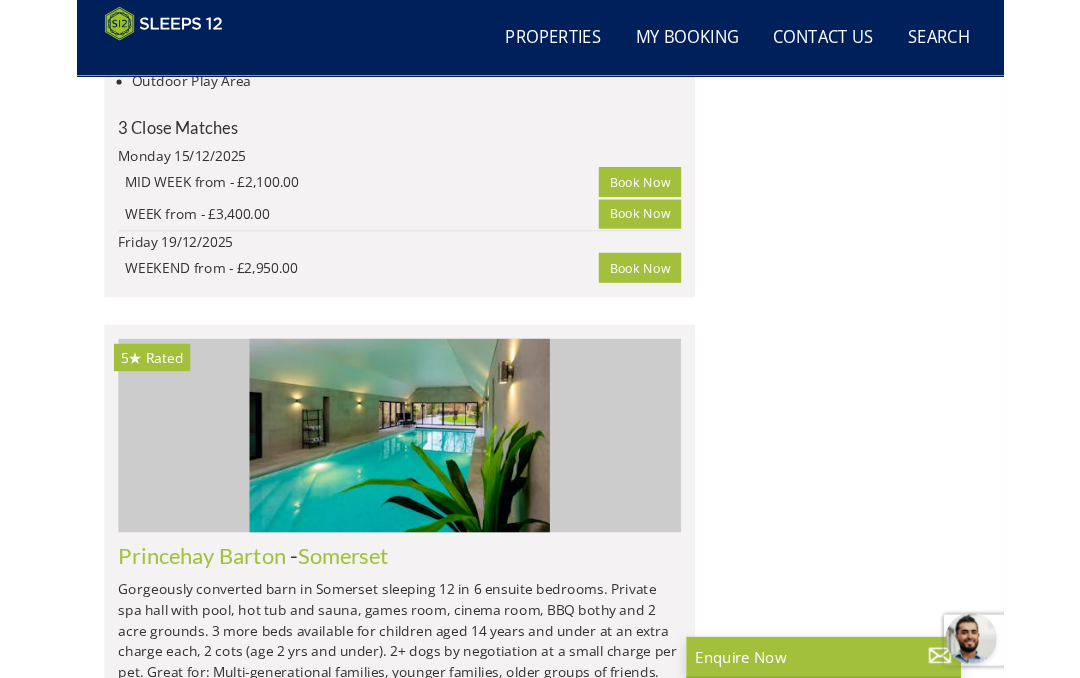 scroll, scrollTop: 9503, scrollLeft: 0, axis: vertical 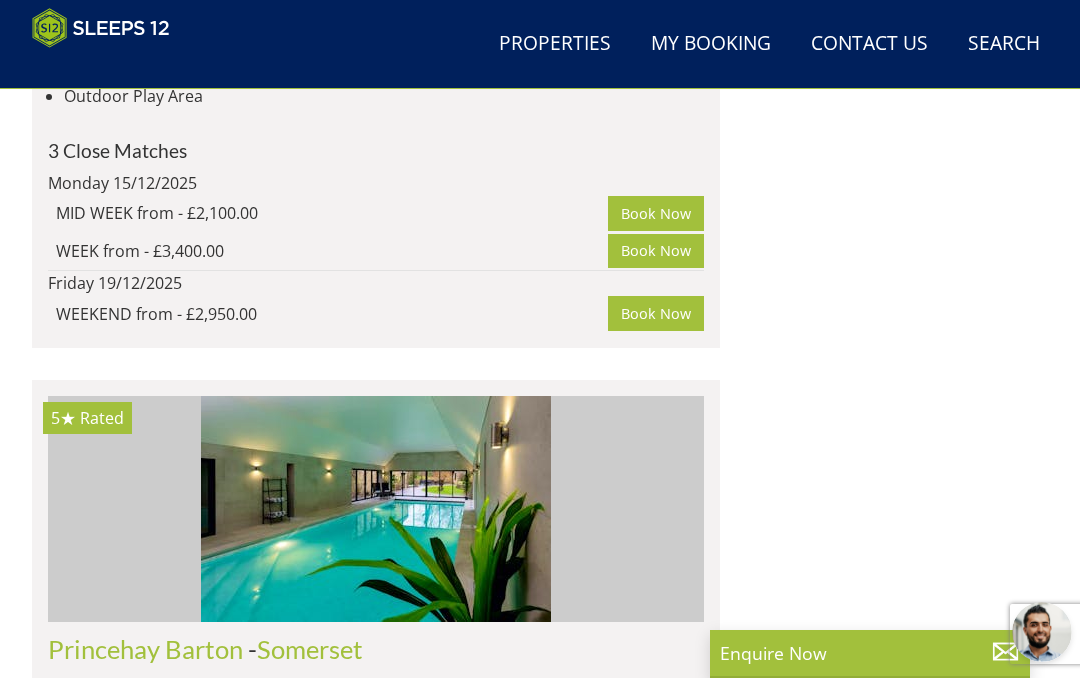 click on "Search
Search
1 Guest
2 Guests
3 Guests
4 Guests
5 Guests
6 Guests
7 Guests
8 Guests
9 Guests
10 Guests
11 Guests
12 Guests
13 Guests
14 Guests
15 Guests
16 Guests
17 Guests
18 Guests
19 Guests
20 Guests
21 Guests
22 Guests
23 Guests
24 Guests
25 Guests
26 Guests
27 Guests
28 Guests
29 Guests
30 Guests
31 Guests
32 Guests
Any number of bedrooms
4 Bedrooms
5 Bedrooms
6 Bedrooms
7 Bedrooms
8 Bedrooms
9 Bedrooms
10 Bedrooms
11 Bedrooms
12 Bedrooms
13 Bedrooms
14 Bedrooms
15 Bedrooms
16 Bedrooms
[DATE]
+/-
7
days" at bounding box center (540, -1284) 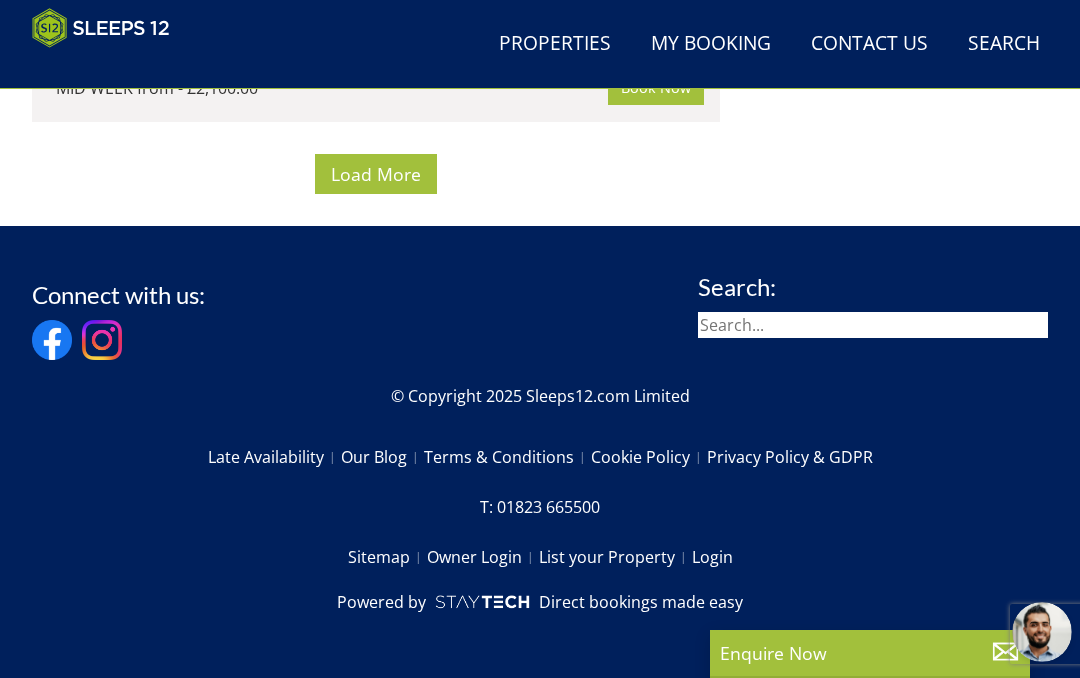scroll, scrollTop: 20498, scrollLeft: 0, axis: vertical 